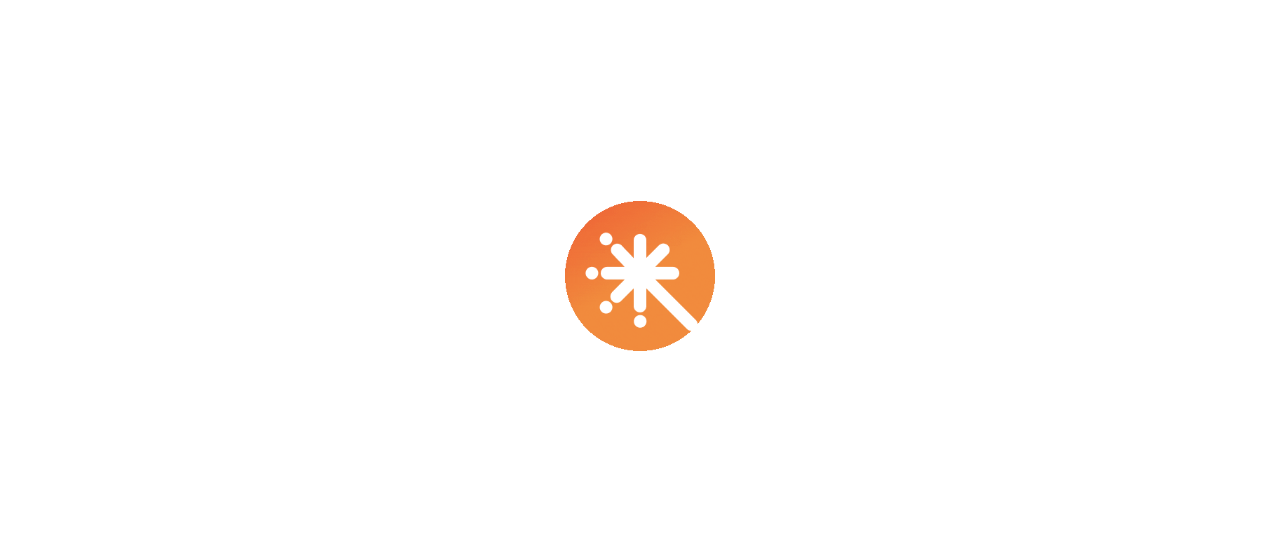 scroll, scrollTop: 0, scrollLeft: 0, axis: both 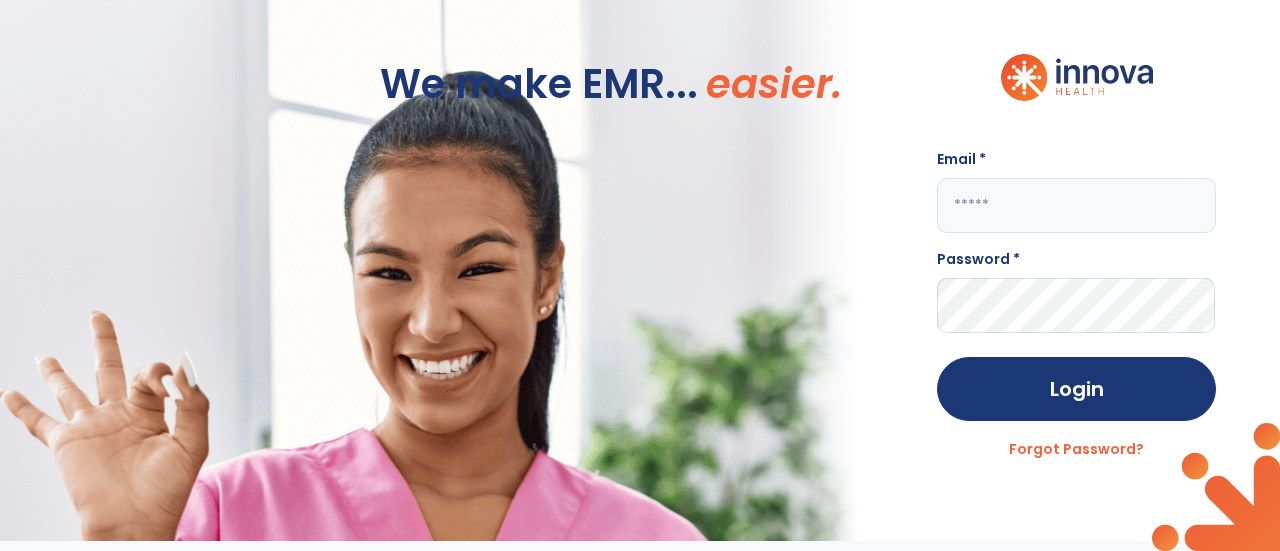 click 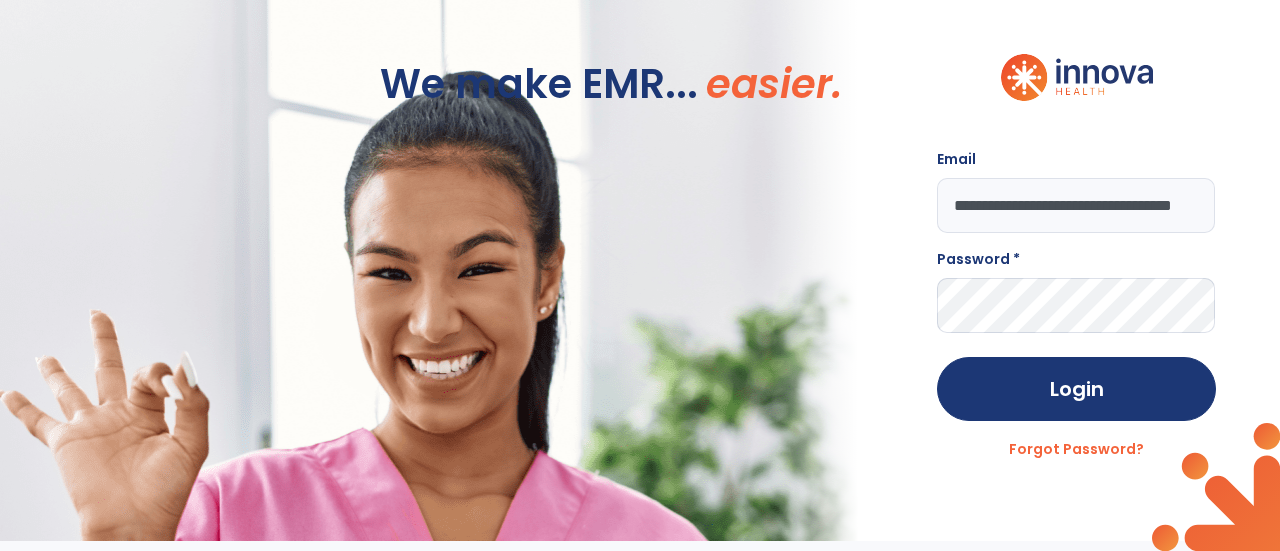 scroll, scrollTop: 0, scrollLeft: 54, axis: horizontal 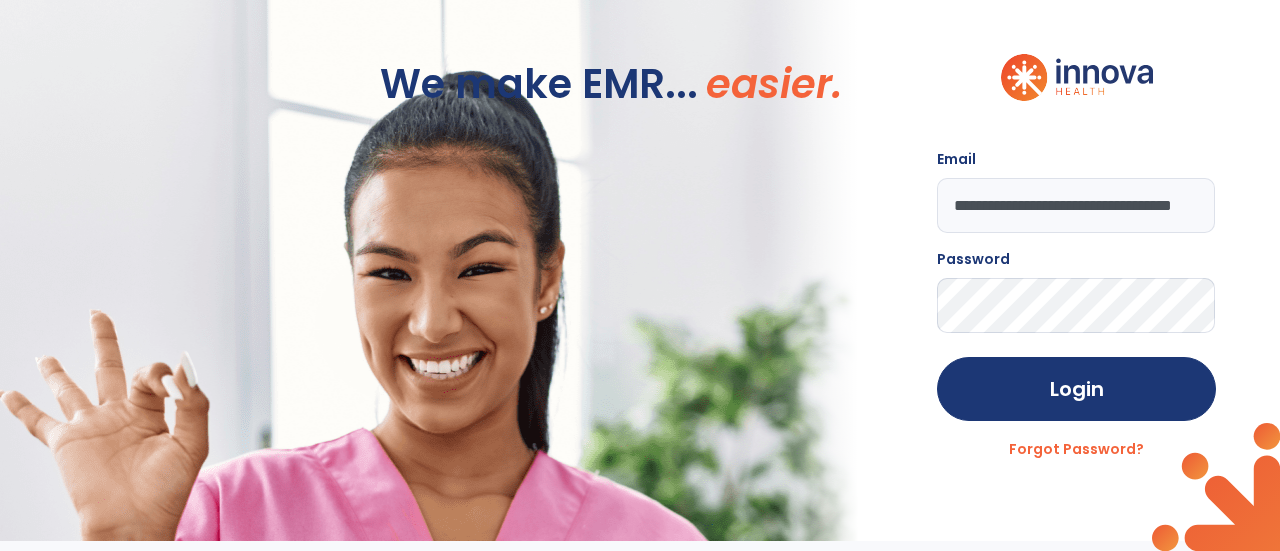 click on "Login" 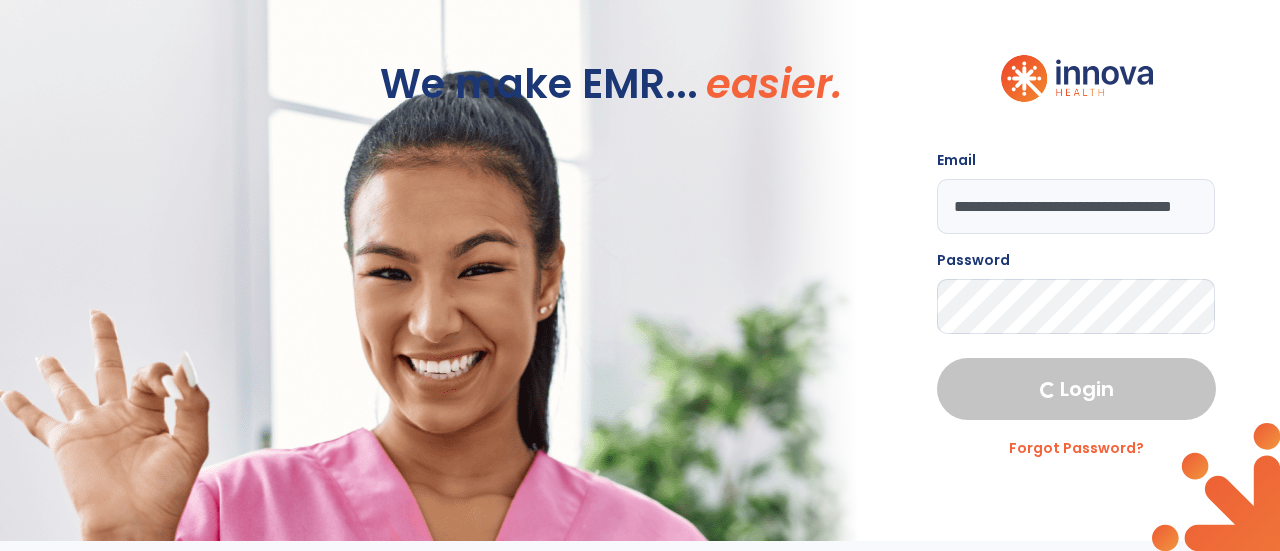 select on "****" 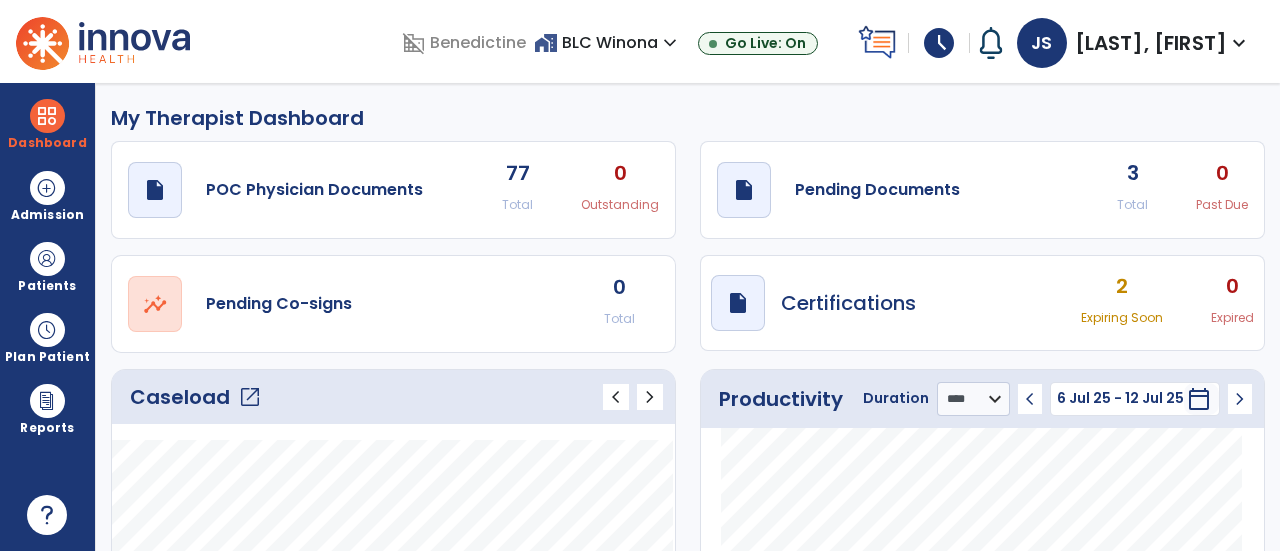 click on "Total" 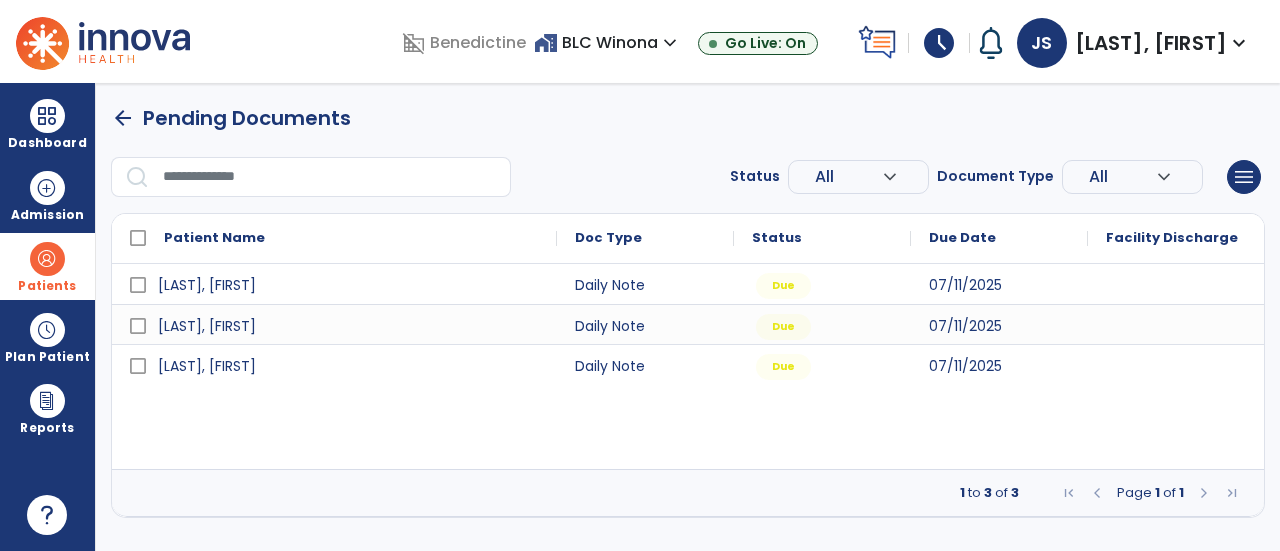 click at bounding box center (47, 259) 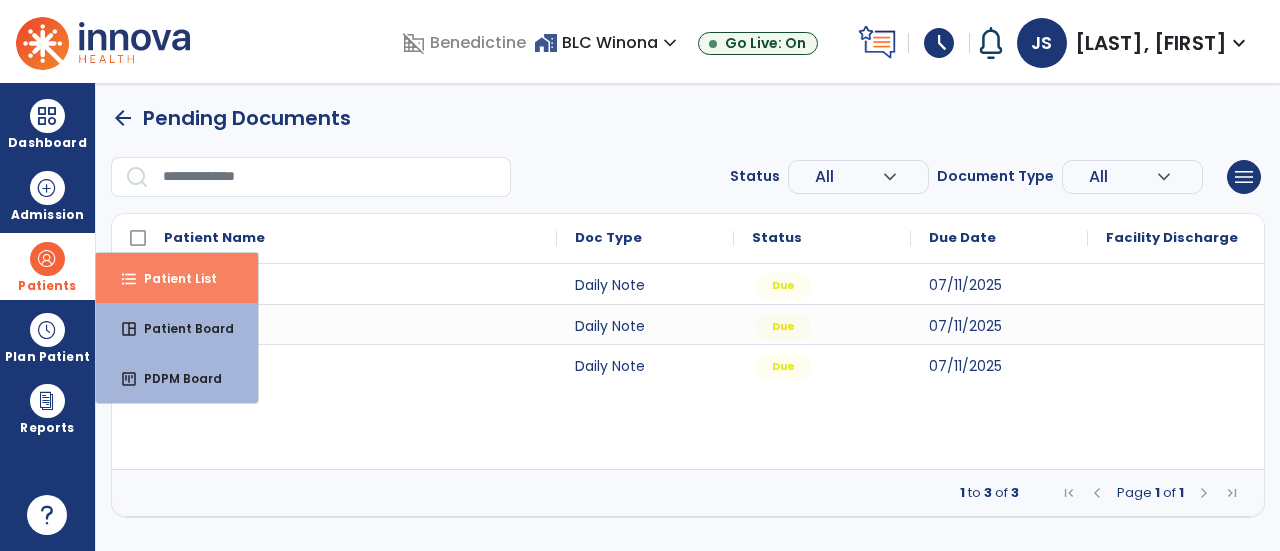 click on "format_list_bulleted" at bounding box center (129, 279) 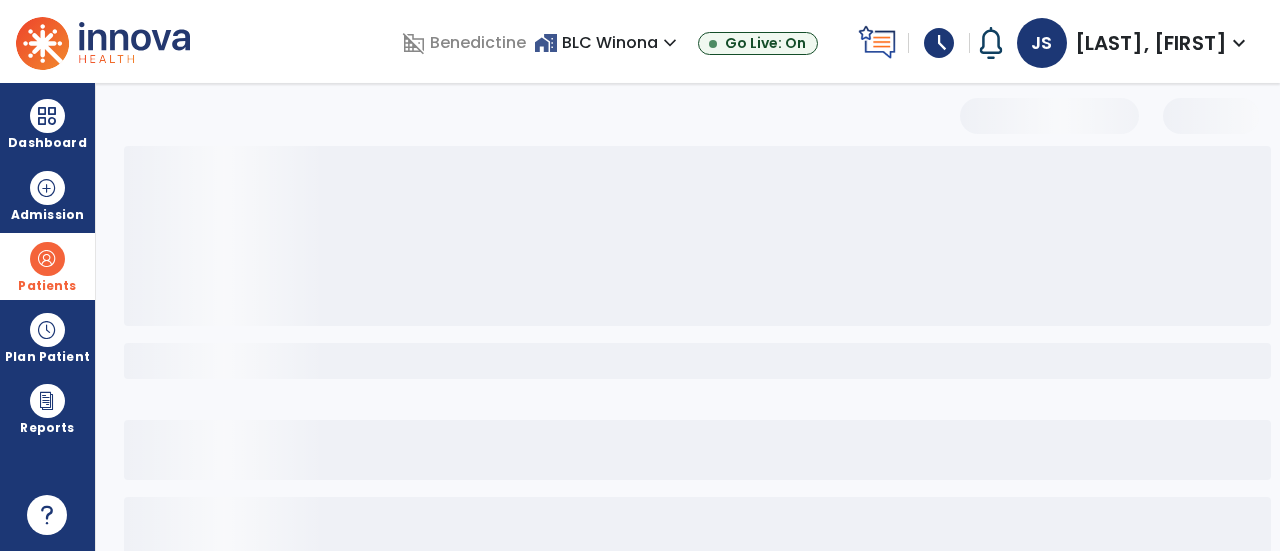 select on "***" 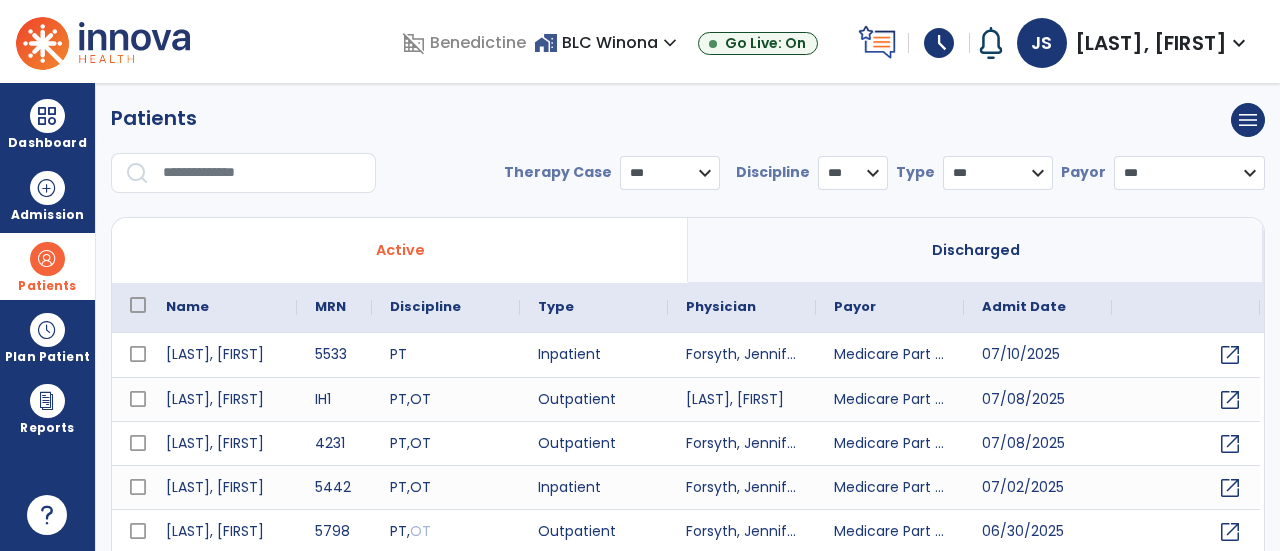 click on "Discharged" at bounding box center (976, 250) 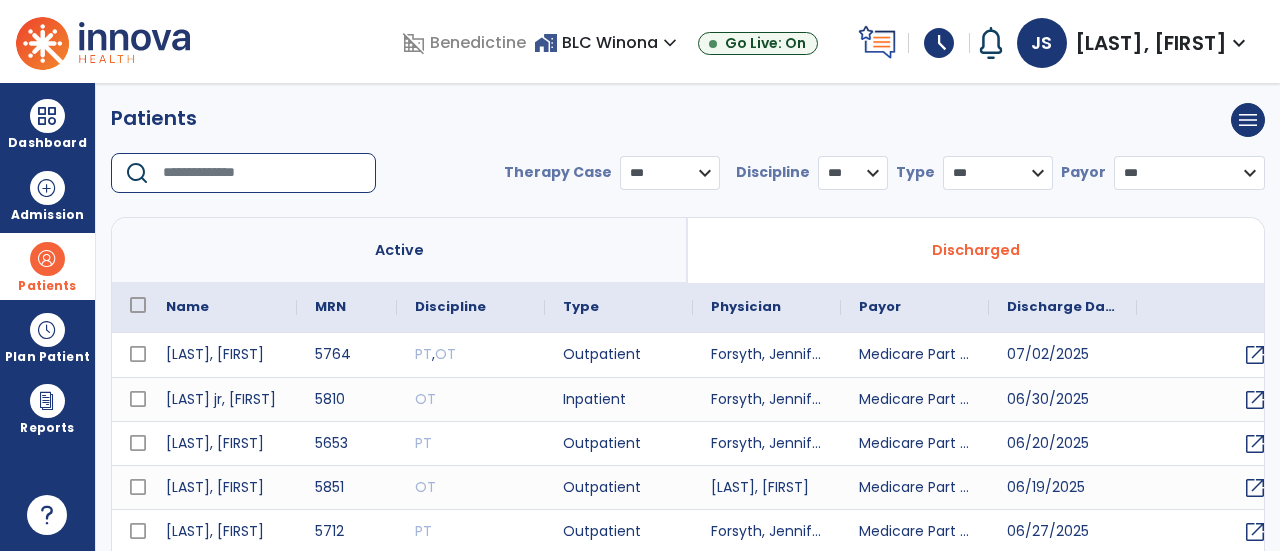 click at bounding box center (262, 173) 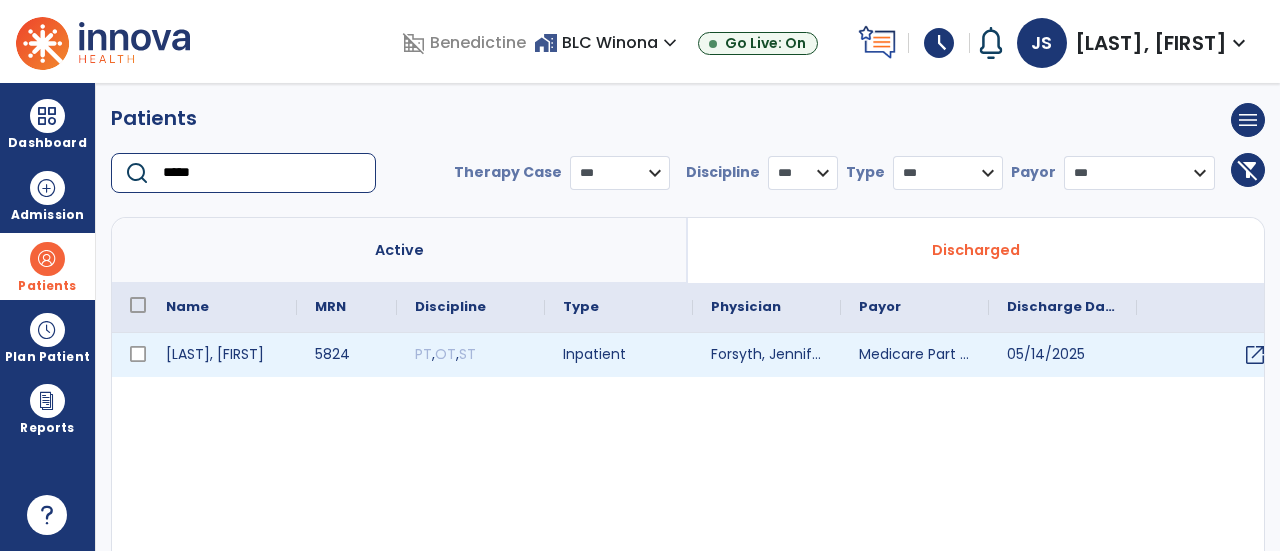 type on "*****" 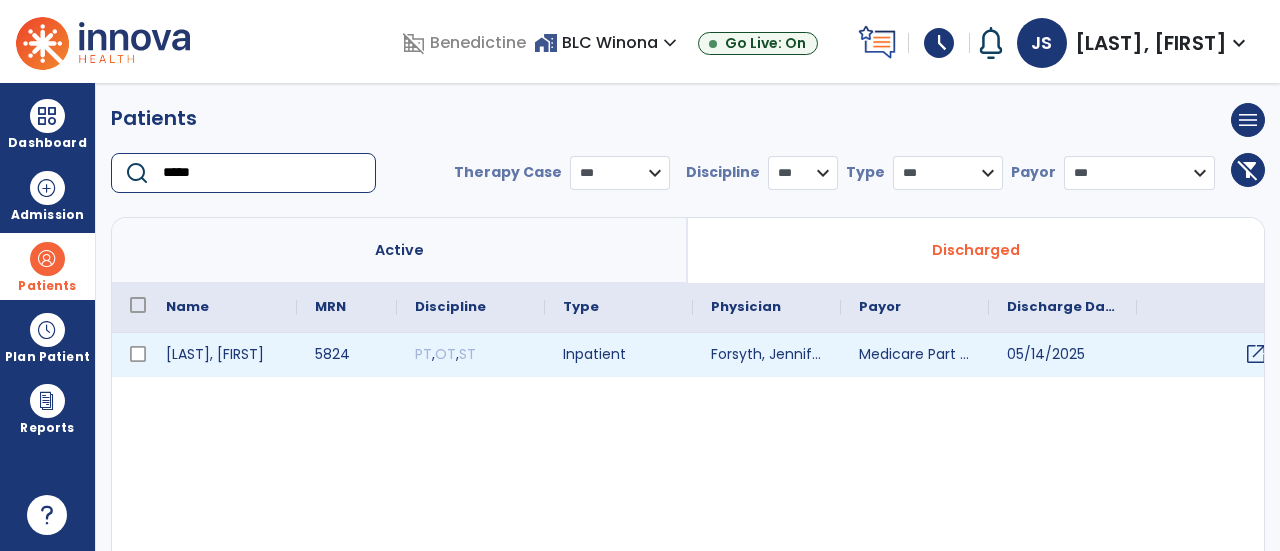 click on "open_in_new" at bounding box center [1211, 355] 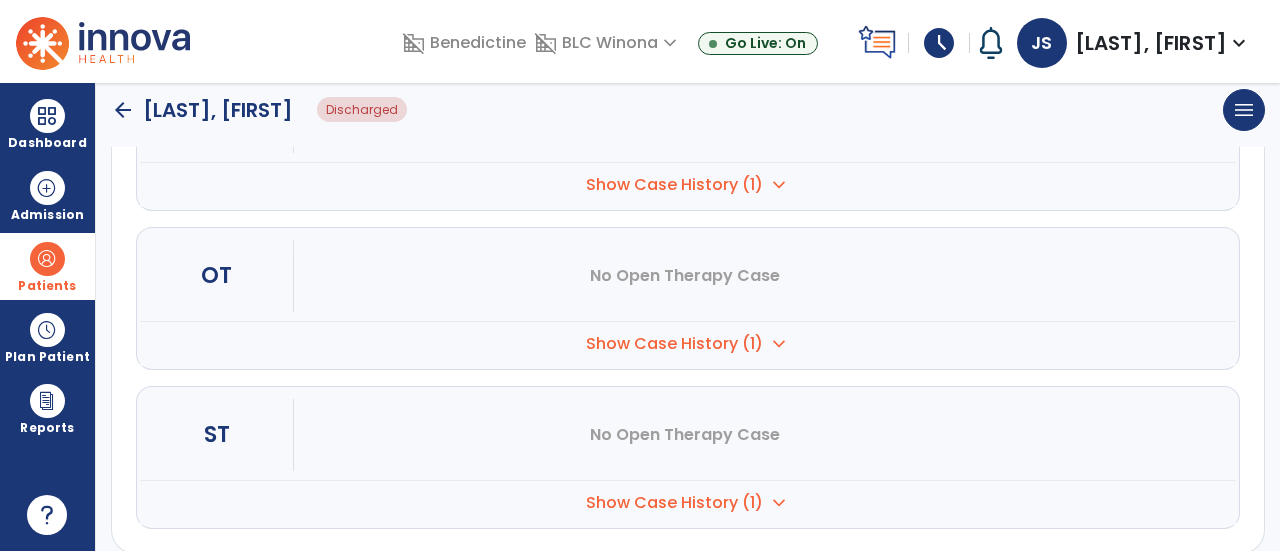 scroll, scrollTop: 339, scrollLeft: 0, axis: vertical 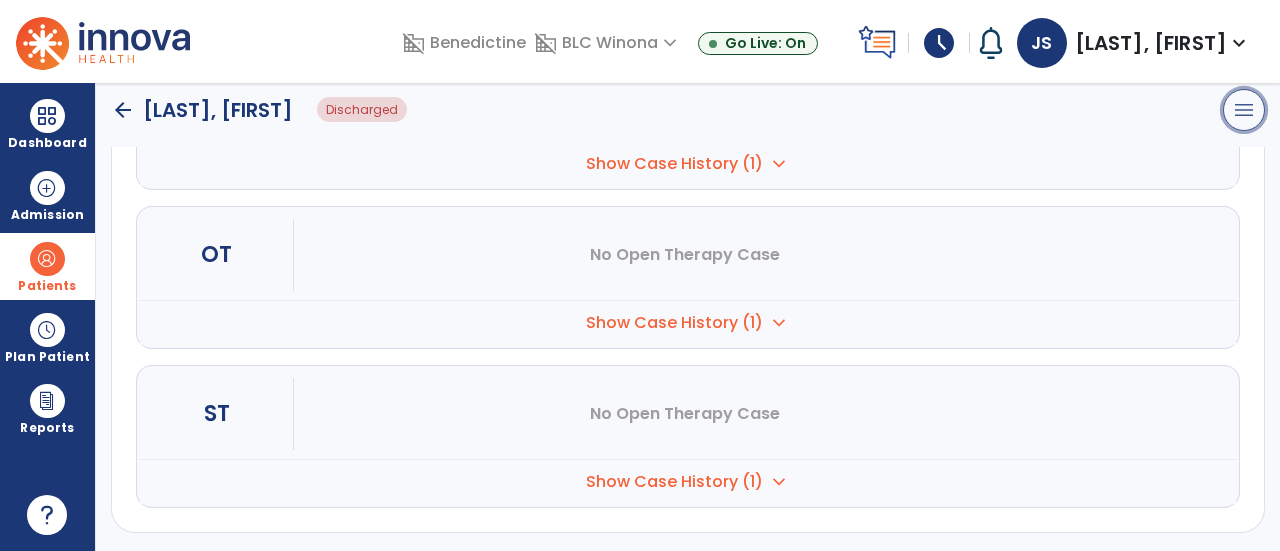 click on "menu" at bounding box center [1244, 110] 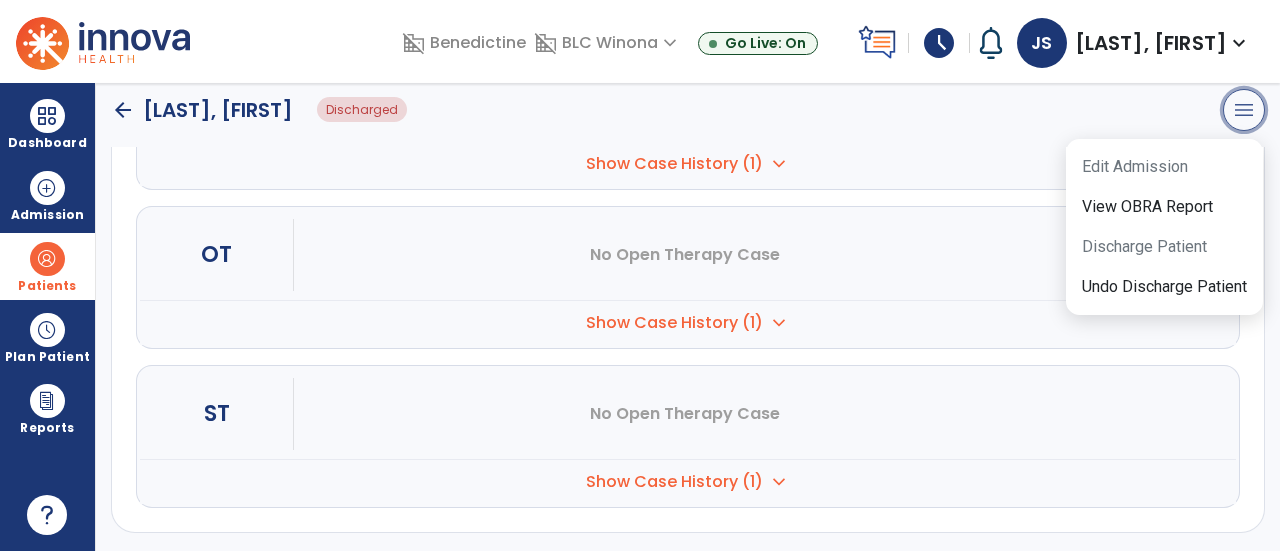 click on "menu" at bounding box center (1244, 110) 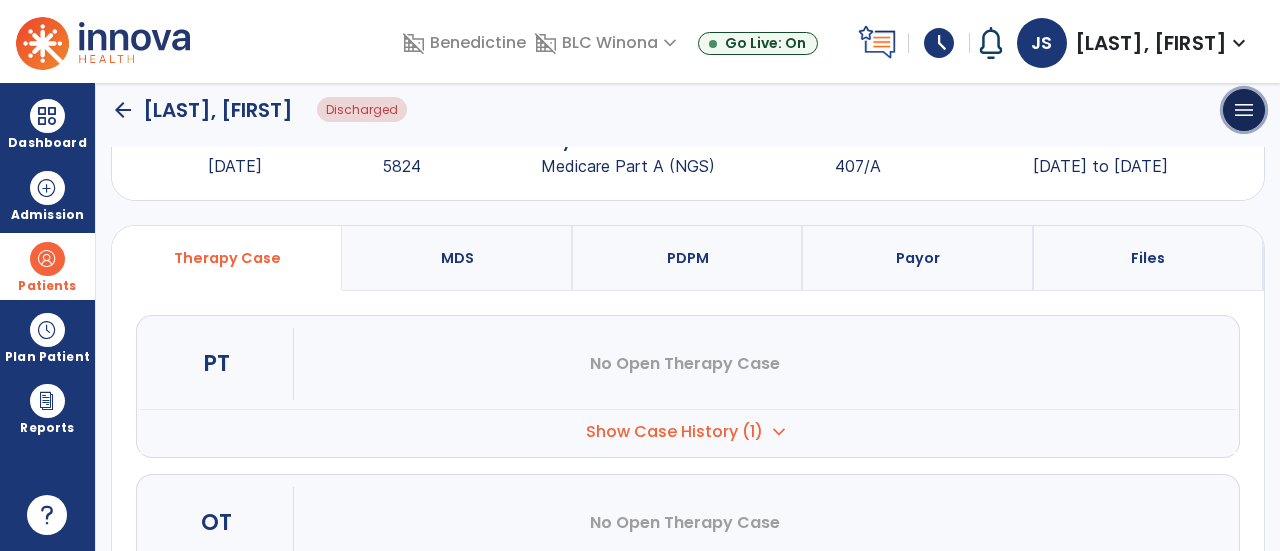 scroll, scrollTop: 0, scrollLeft: 0, axis: both 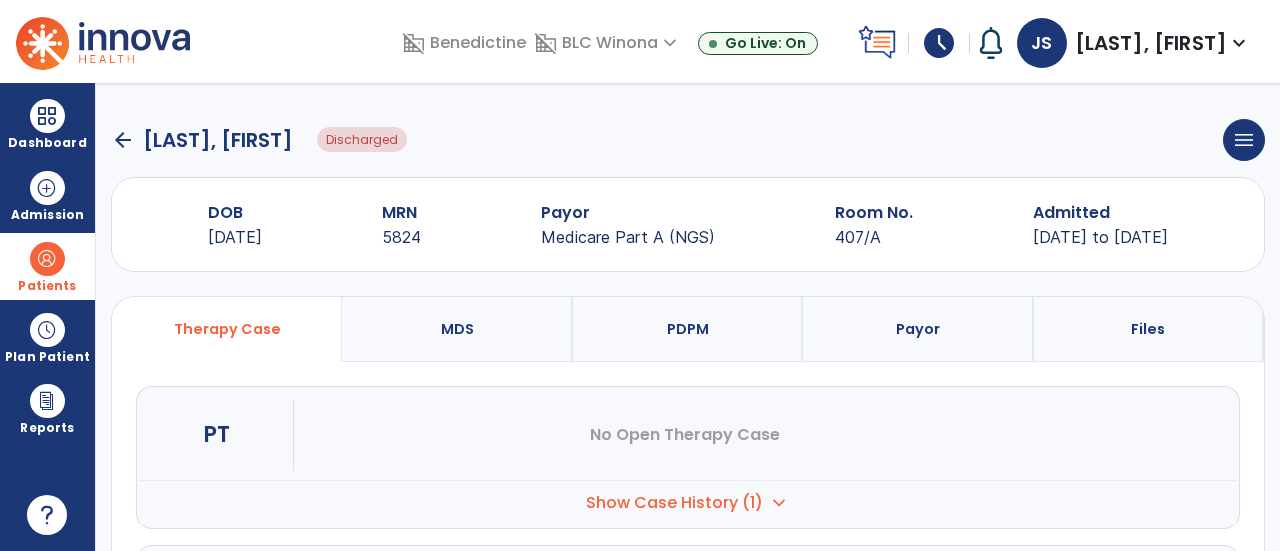 click at bounding box center (47, 259) 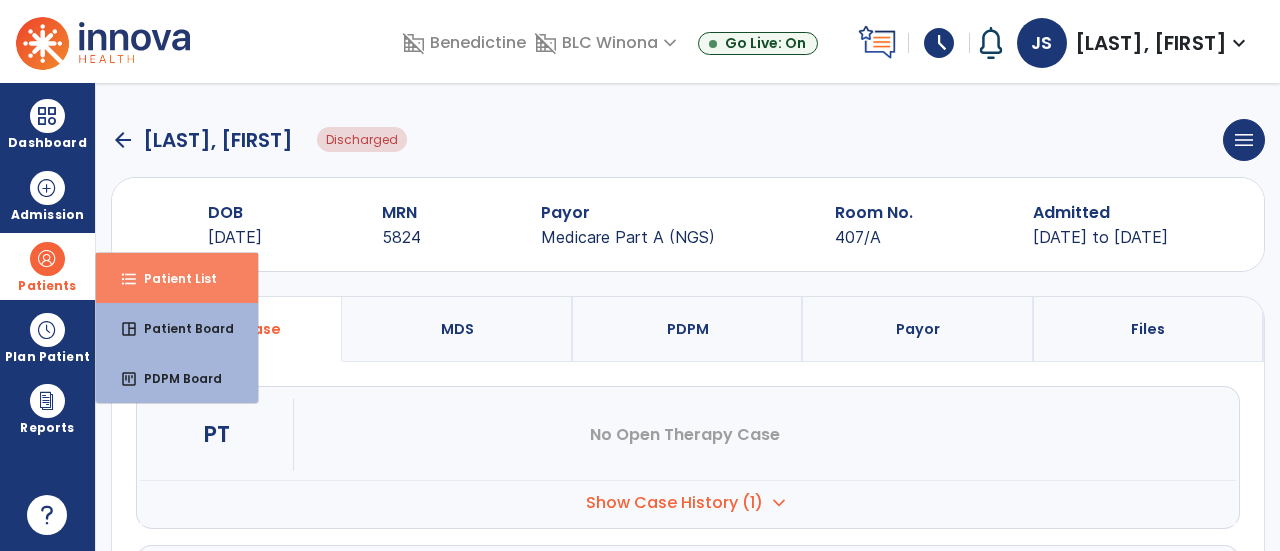 click on "format_list_bulleted  Patient List" at bounding box center [177, 278] 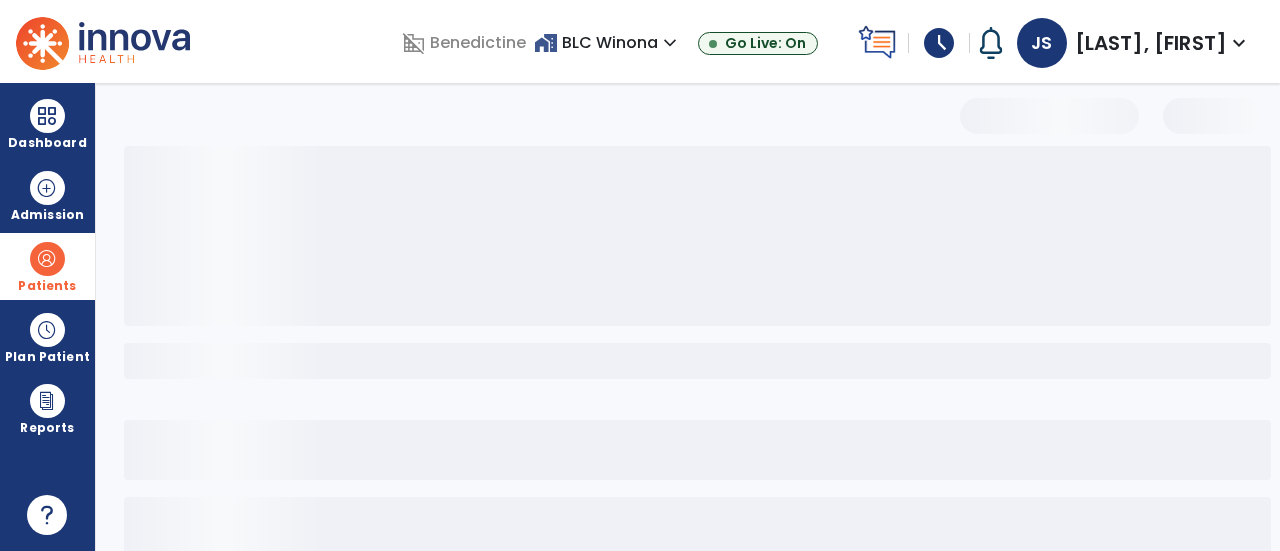 select on "***" 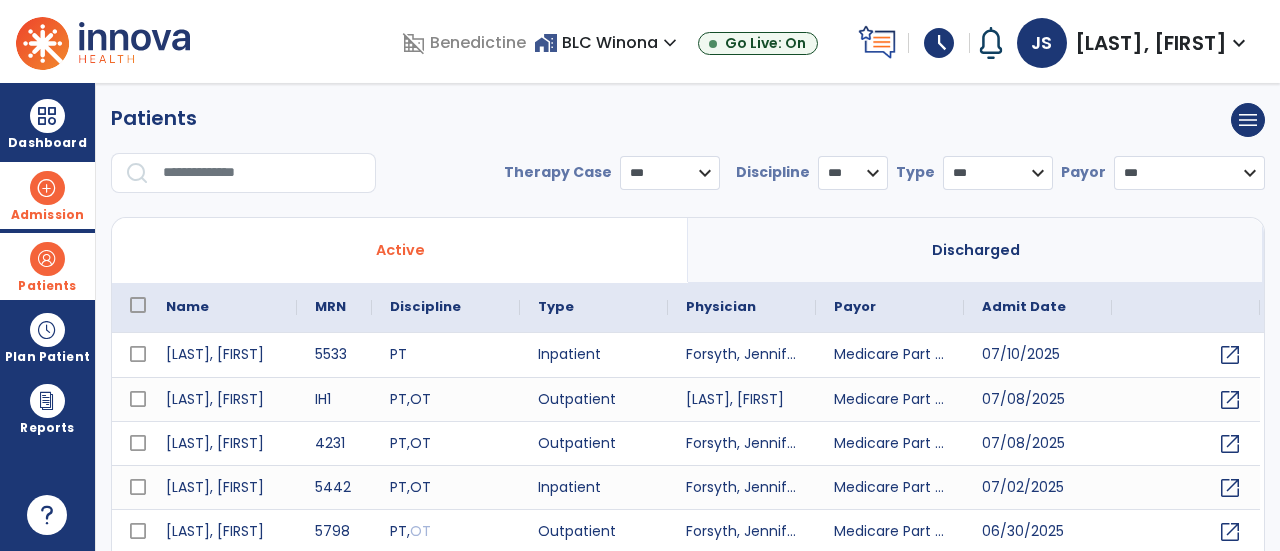 click on "Admission" at bounding box center [47, 215] 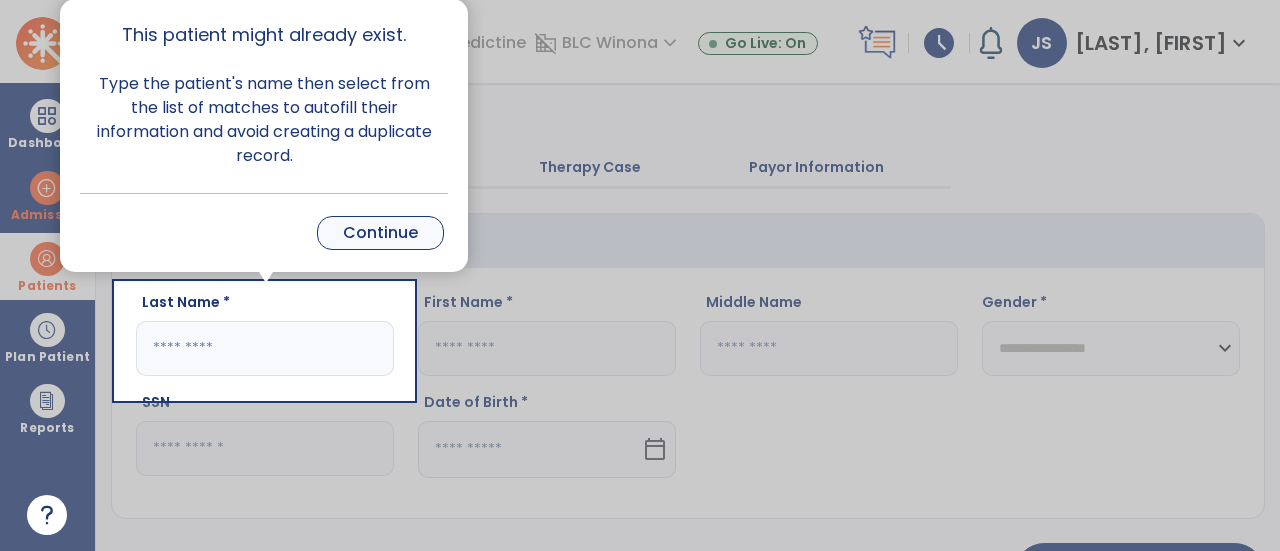 click on "Continue" at bounding box center [380, 233] 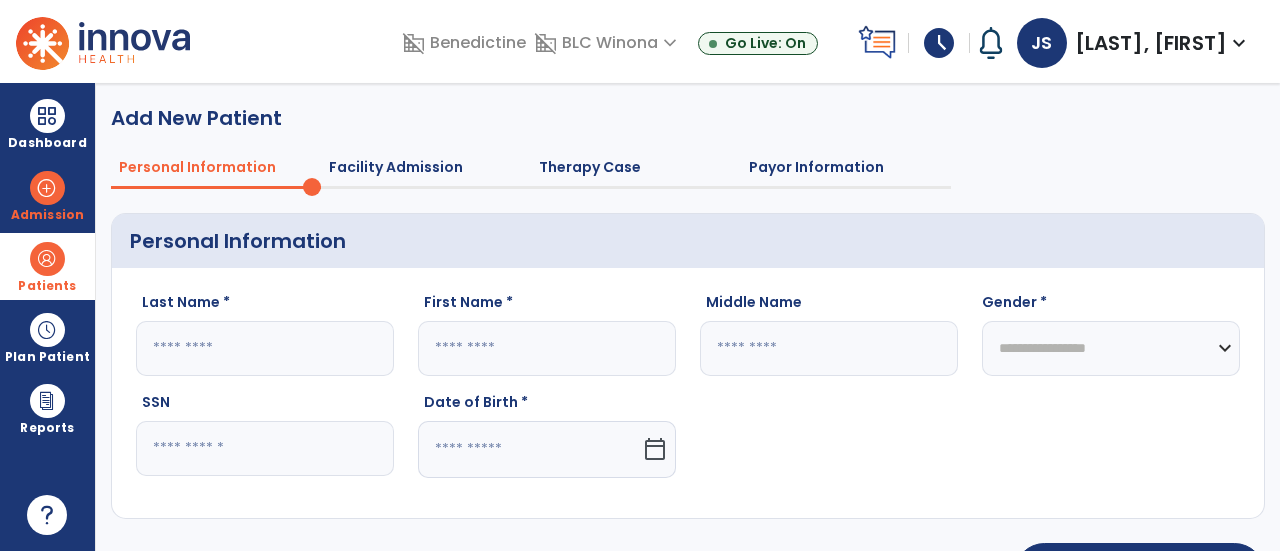 click 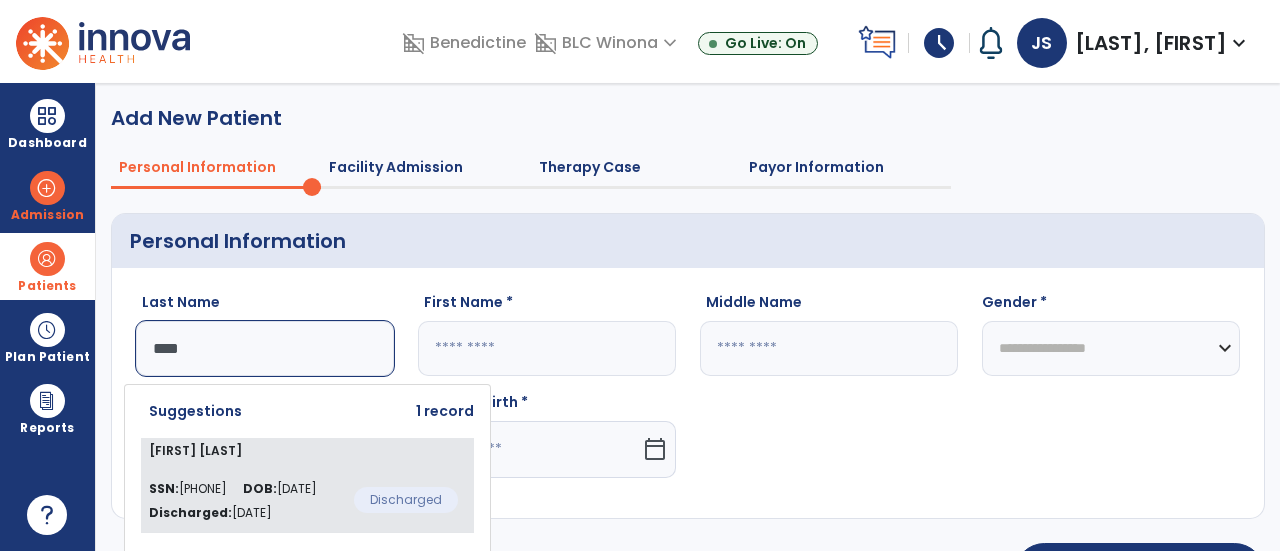 click on "[FIRST] [LAST] SSN: [SSN] DOB: [DATE] Discharged: [DATE] Discharged" 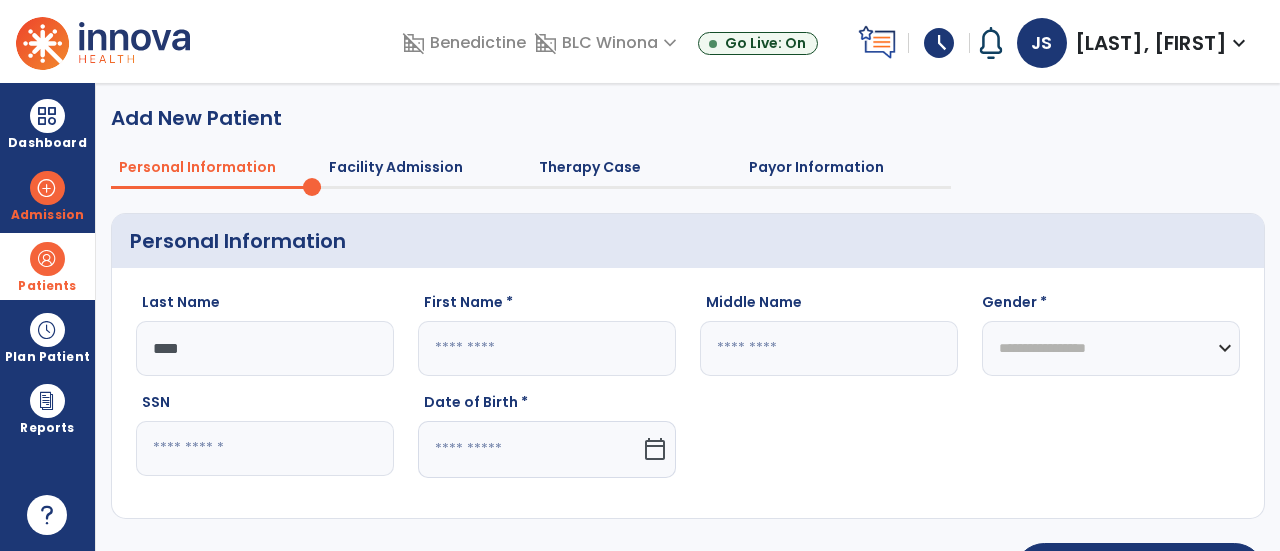 type on "****" 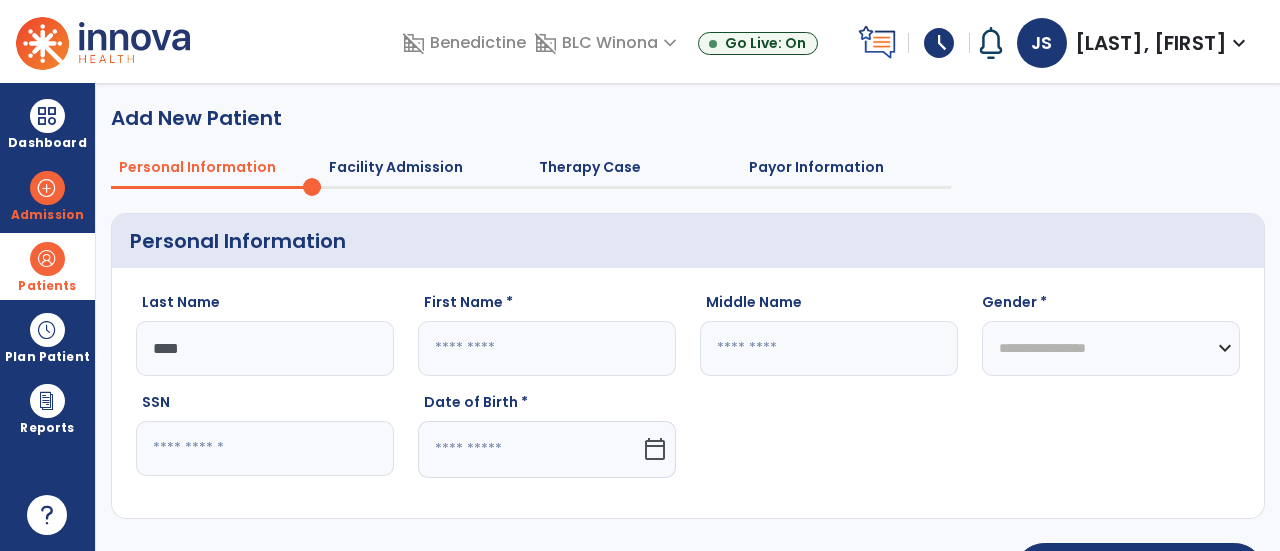 type on "*****" 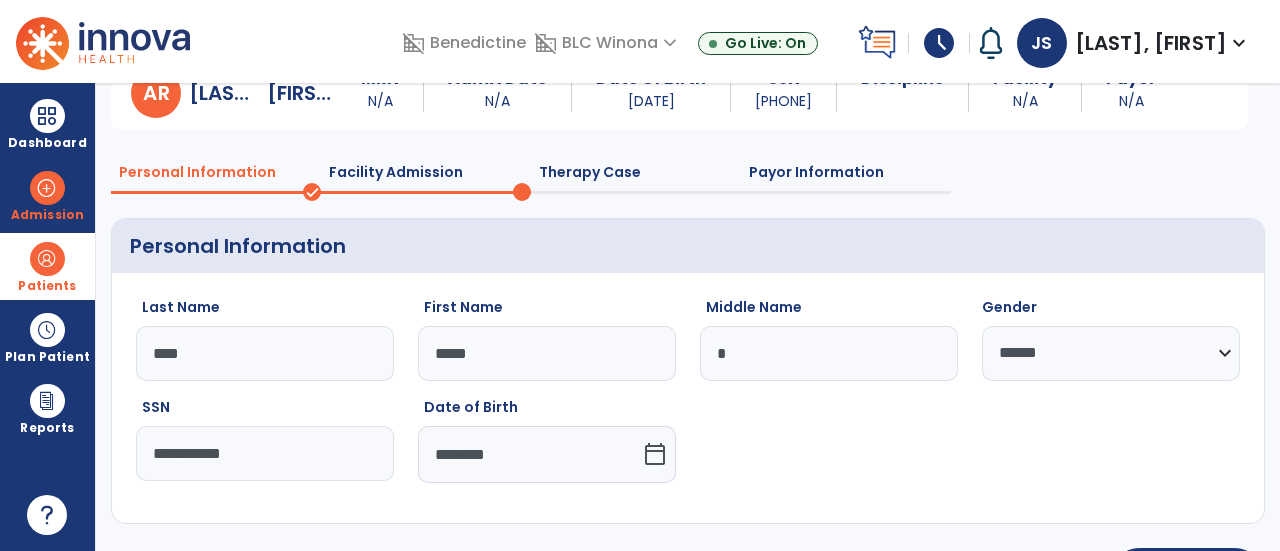 scroll, scrollTop: 172, scrollLeft: 0, axis: vertical 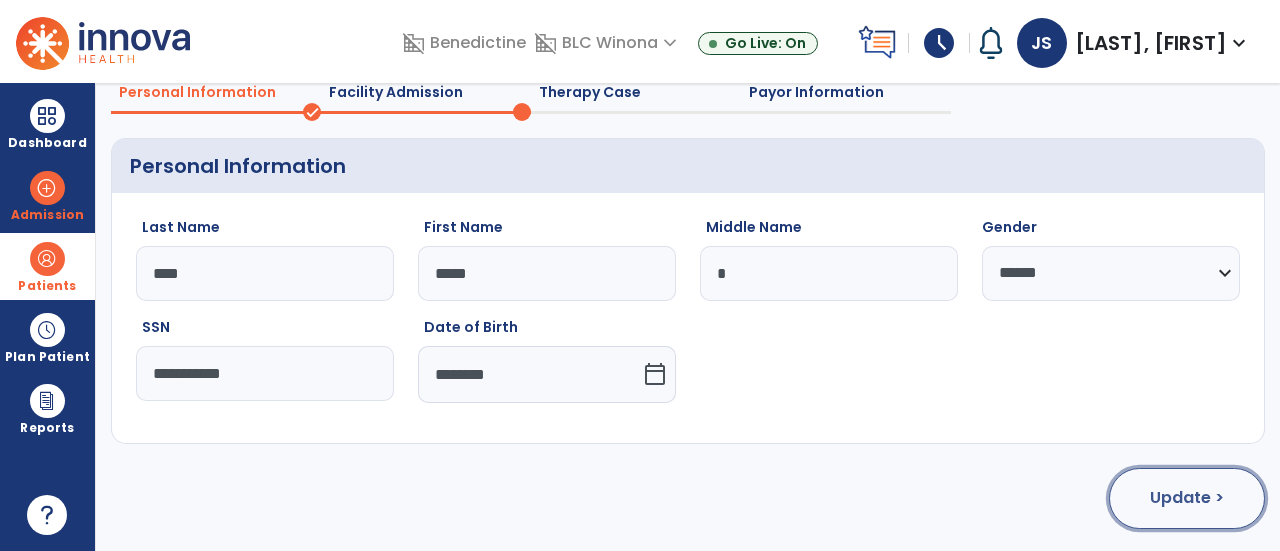 click on "Update >" 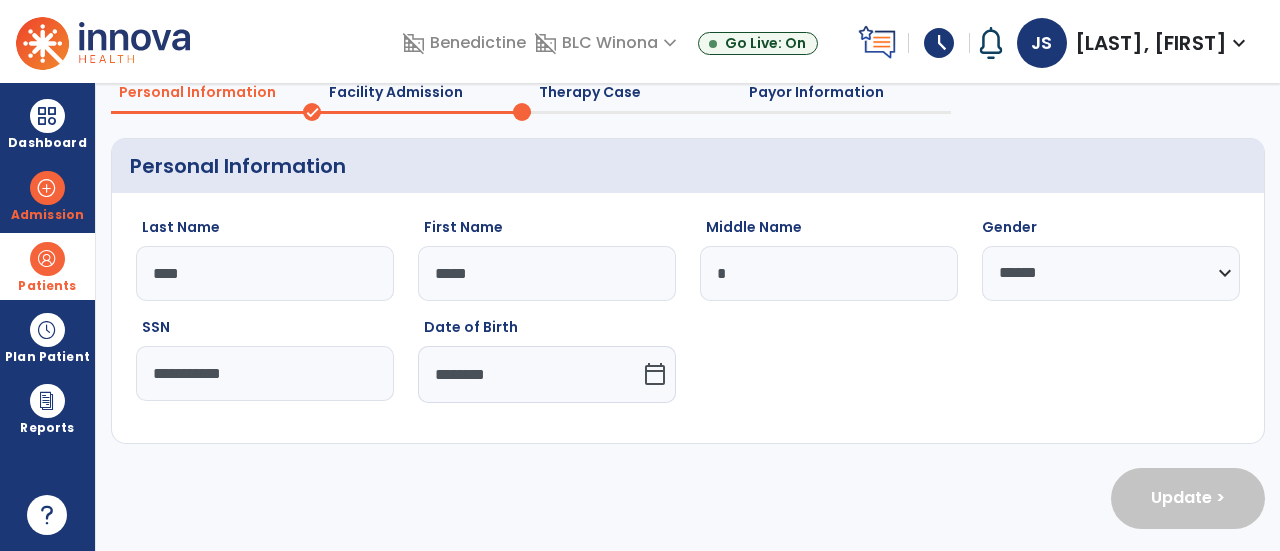 select on "**********" 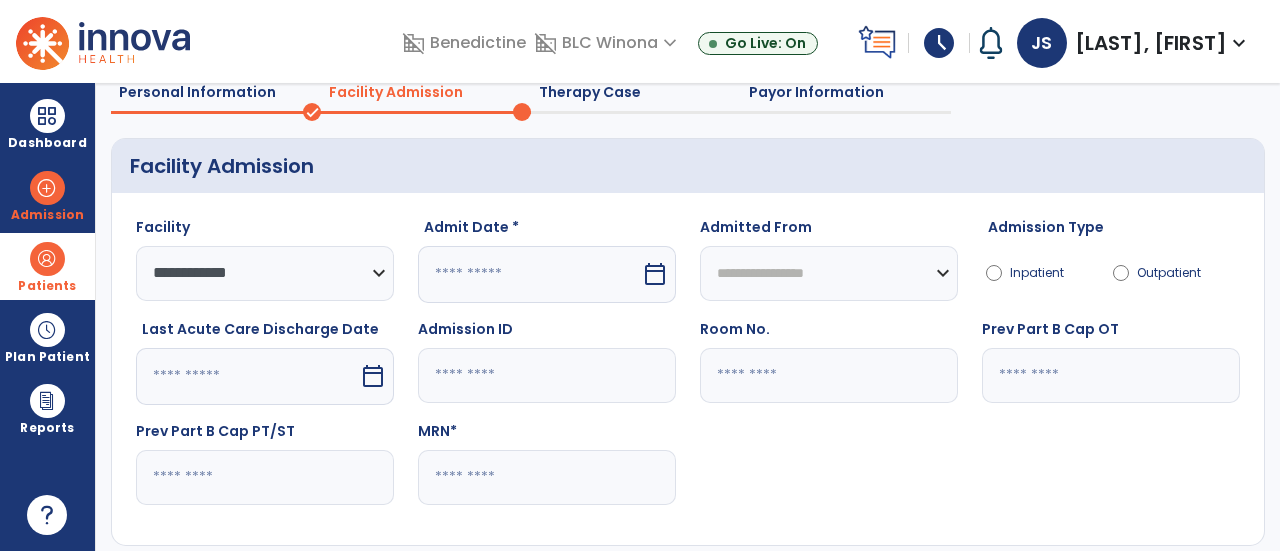 click at bounding box center [529, 274] 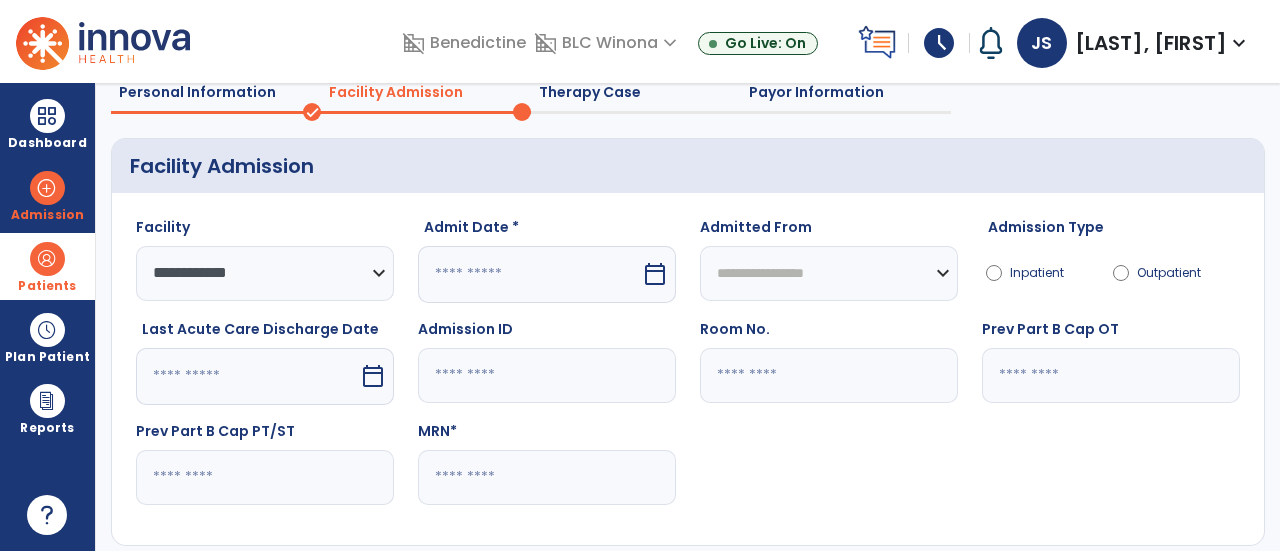 select on "*" 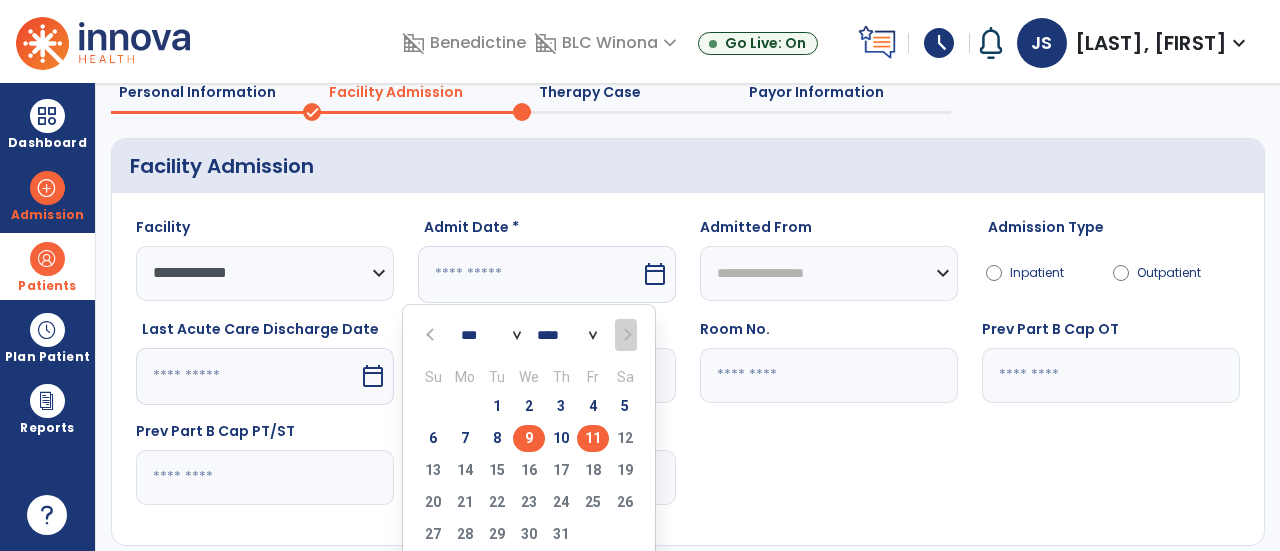 click on "9" at bounding box center [529, 438] 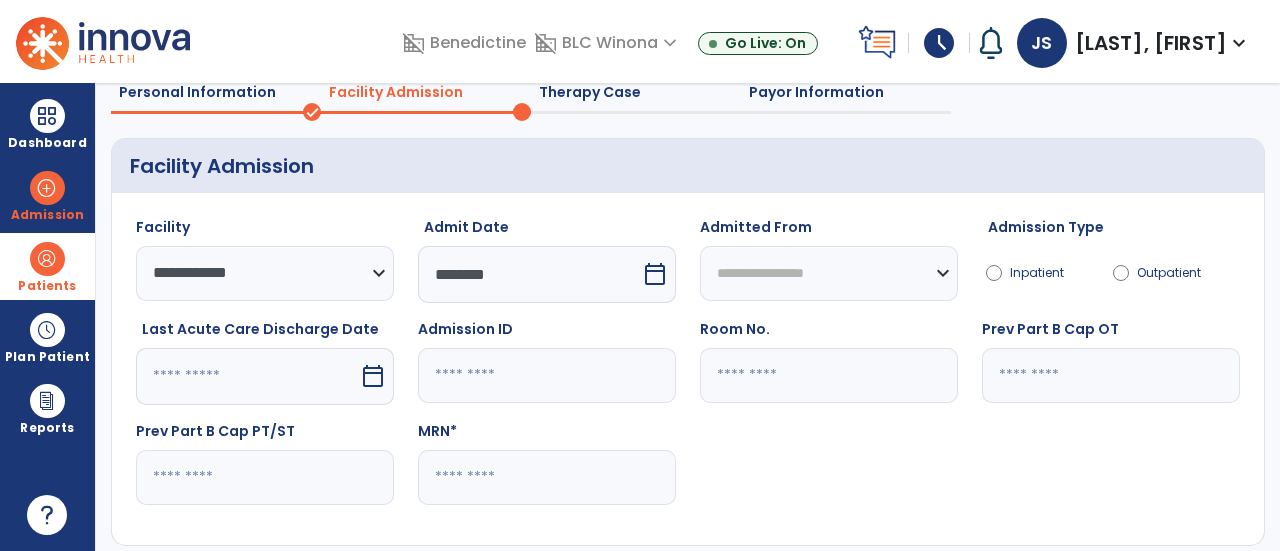 click 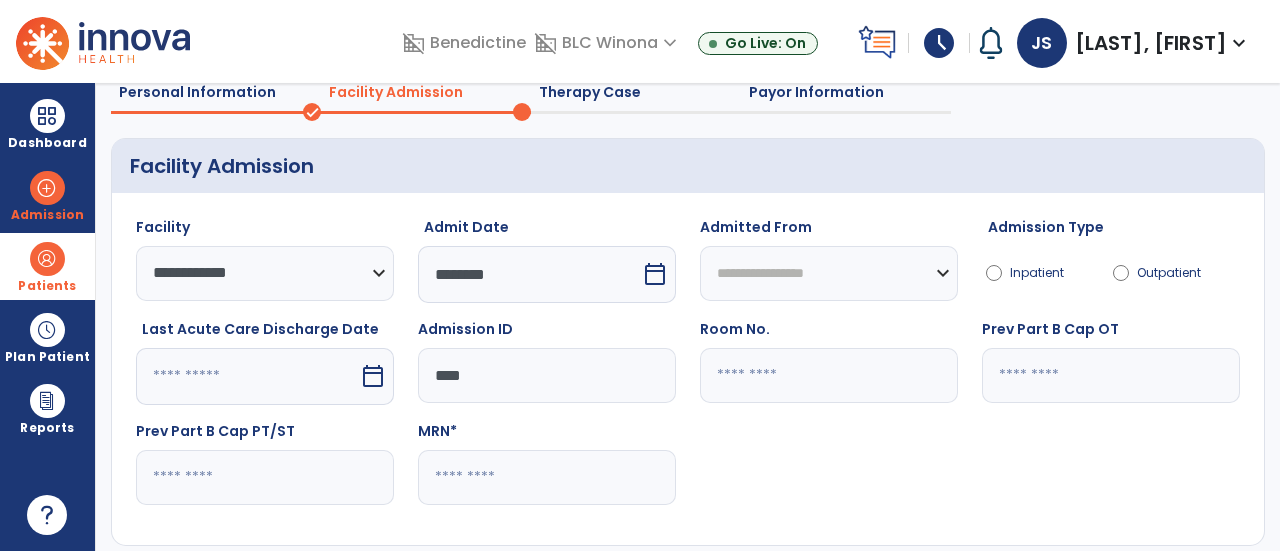type on "****" 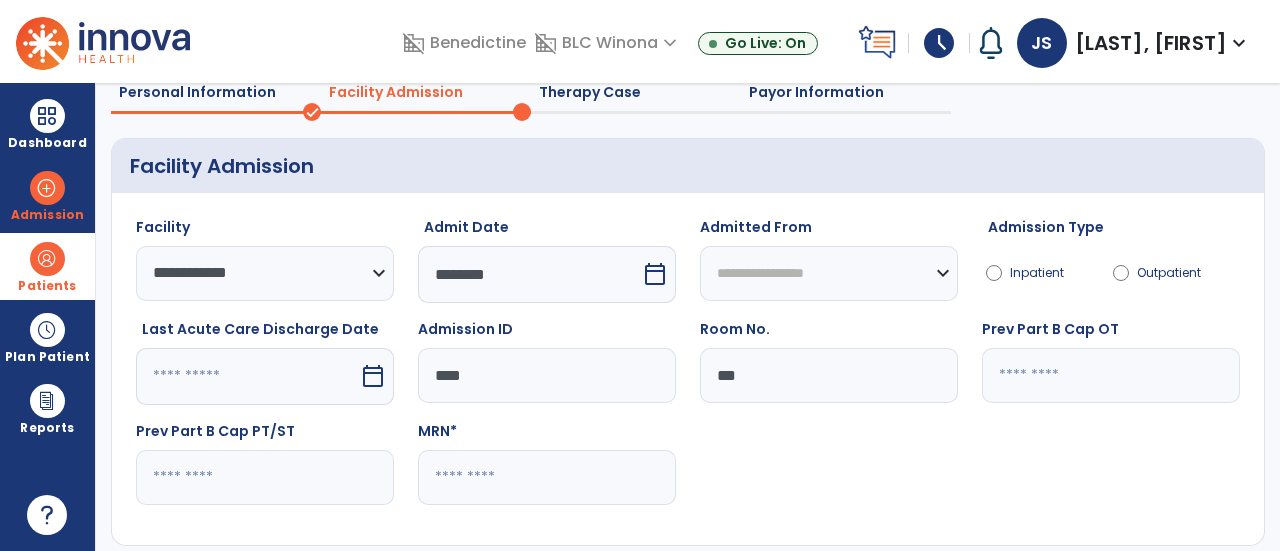 type on "***" 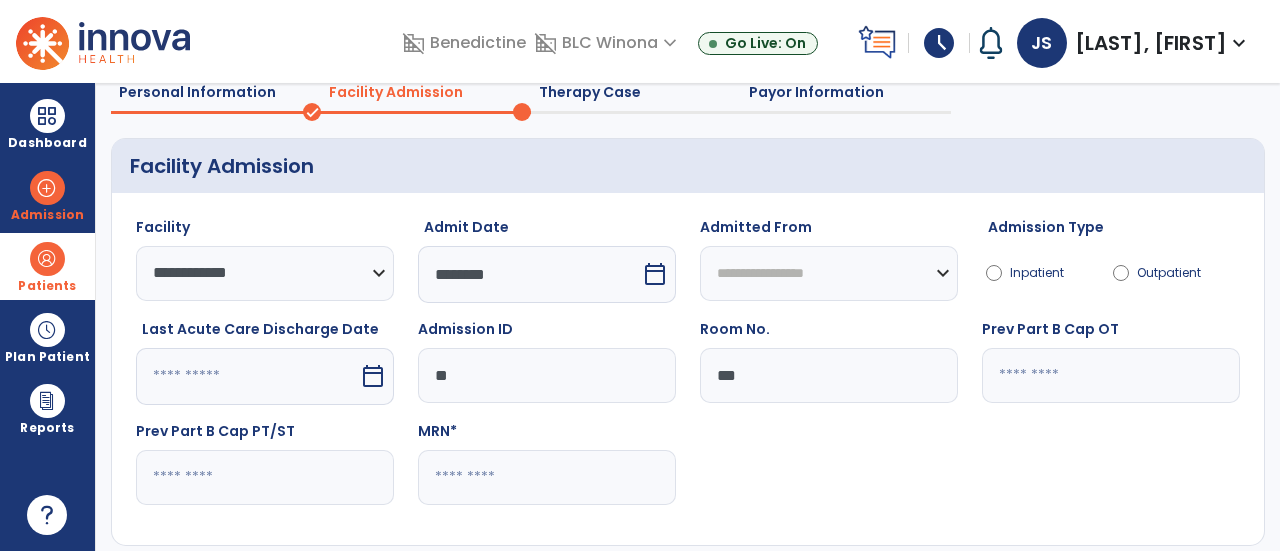 type on "*" 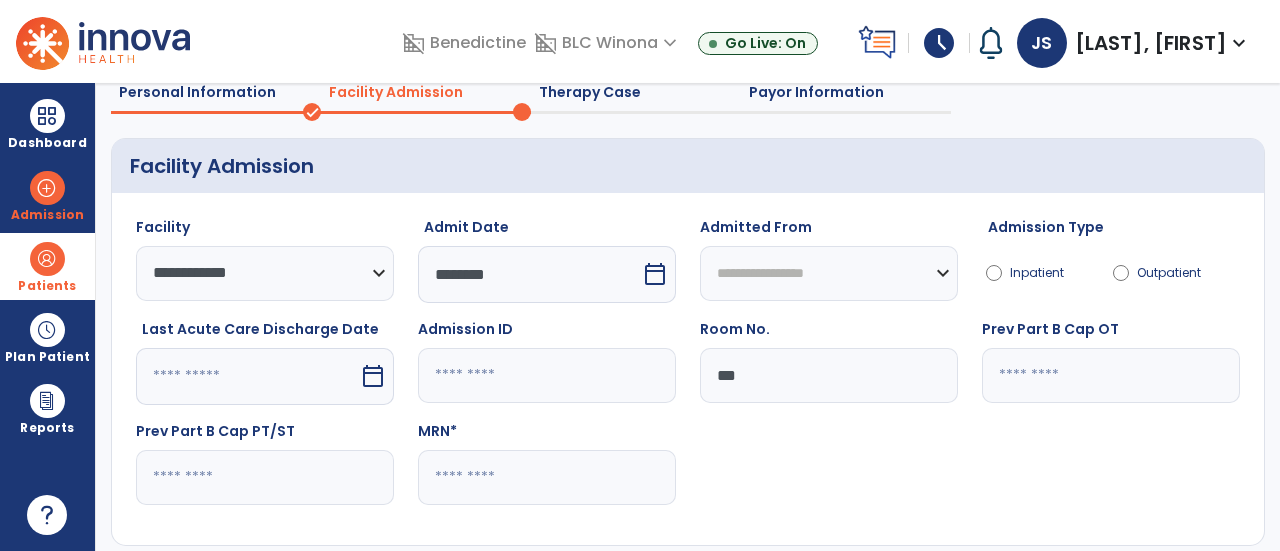 type 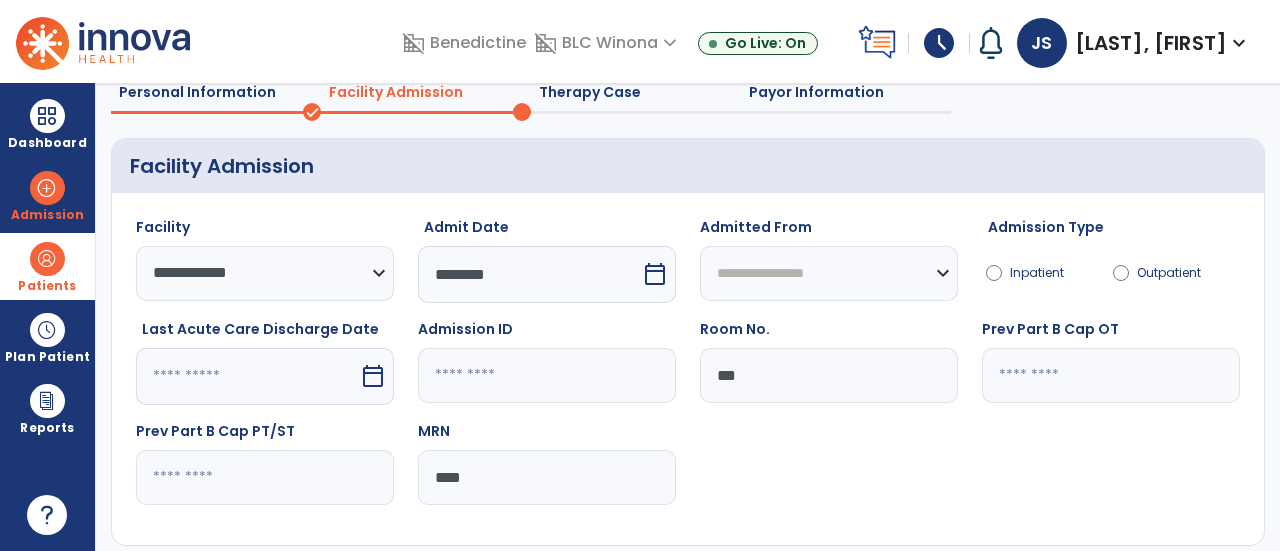 type on "****" 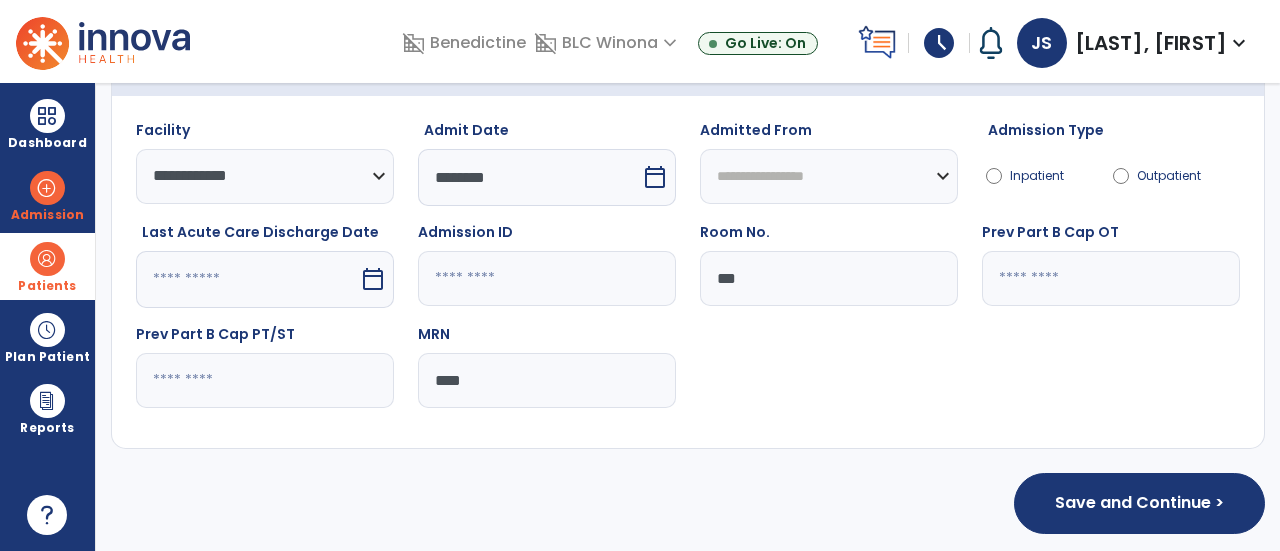 scroll, scrollTop: 273, scrollLeft: 0, axis: vertical 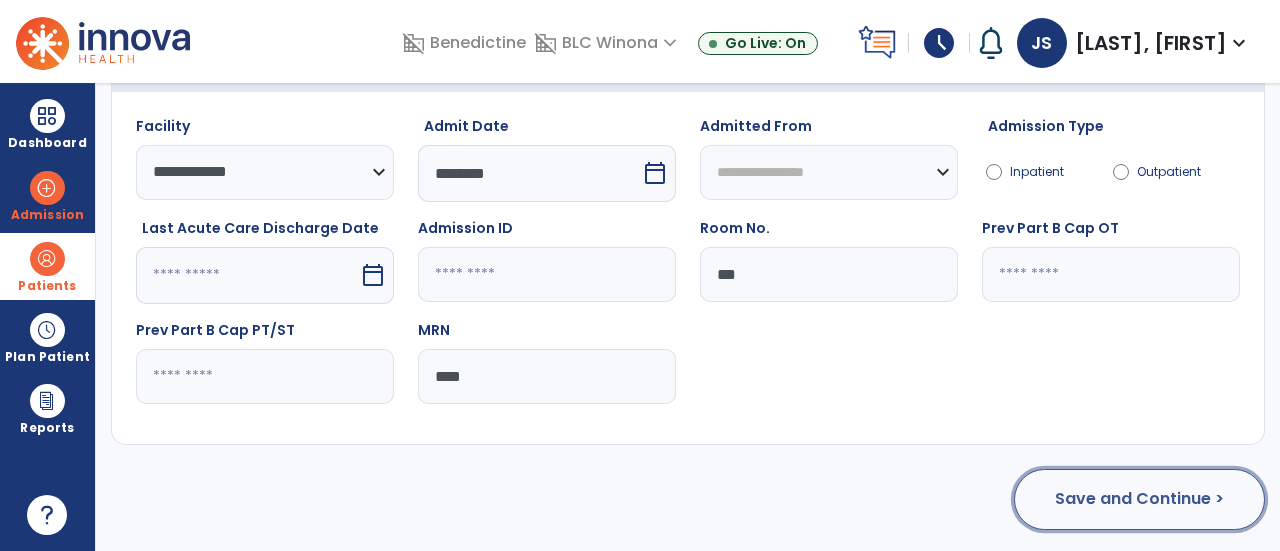 click on "Save and Continue >" 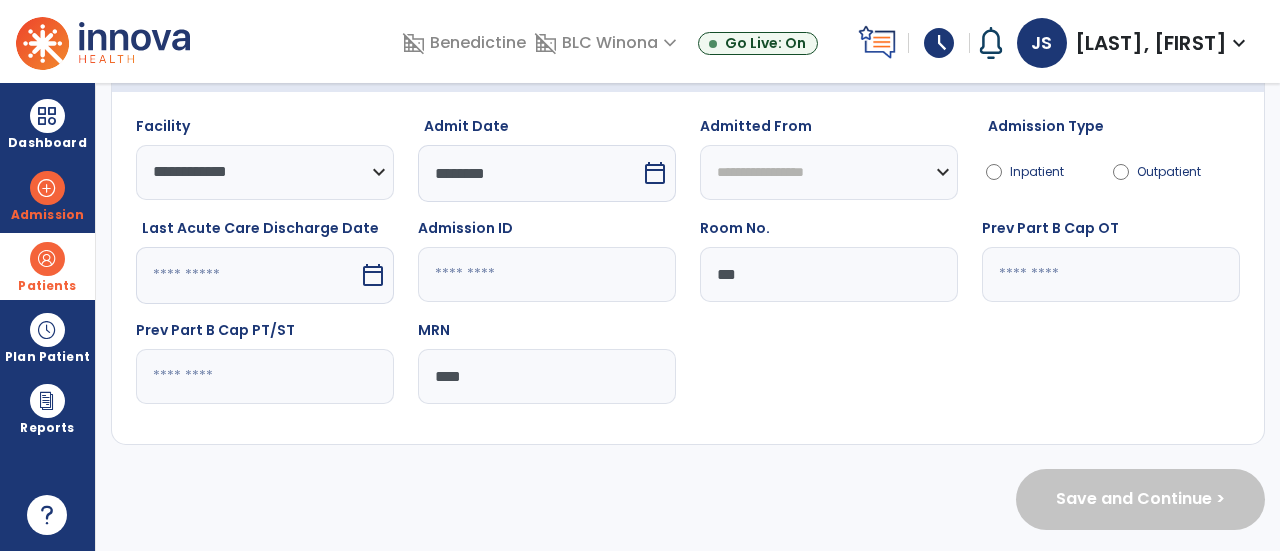 scroll, scrollTop: 34, scrollLeft: 0, axis: vertical 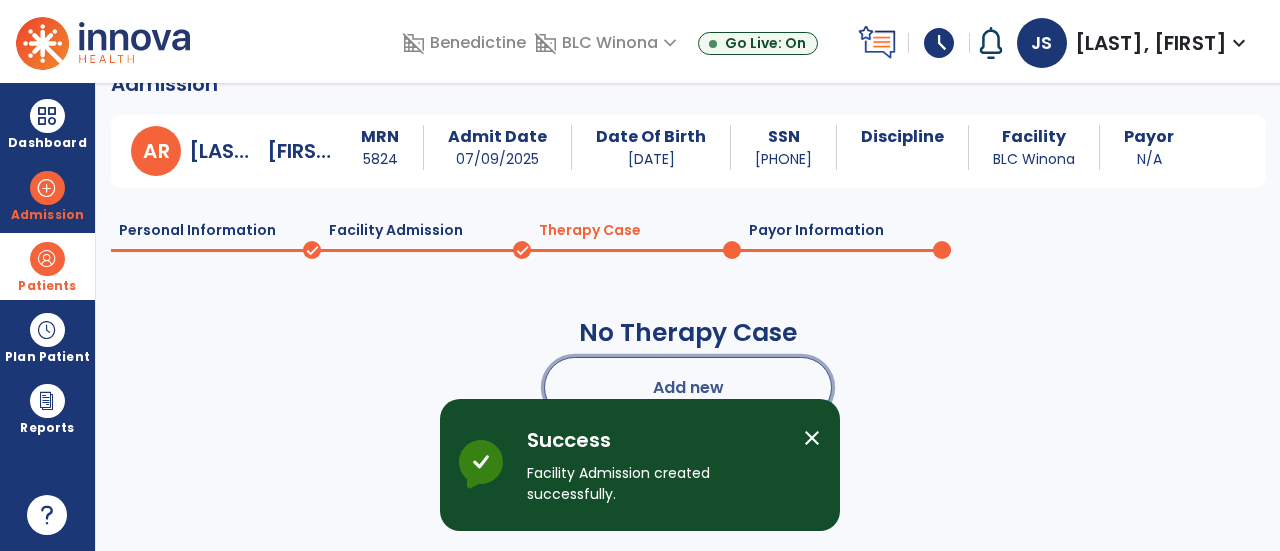 click on "Add new" at bounding box center [688, 387] 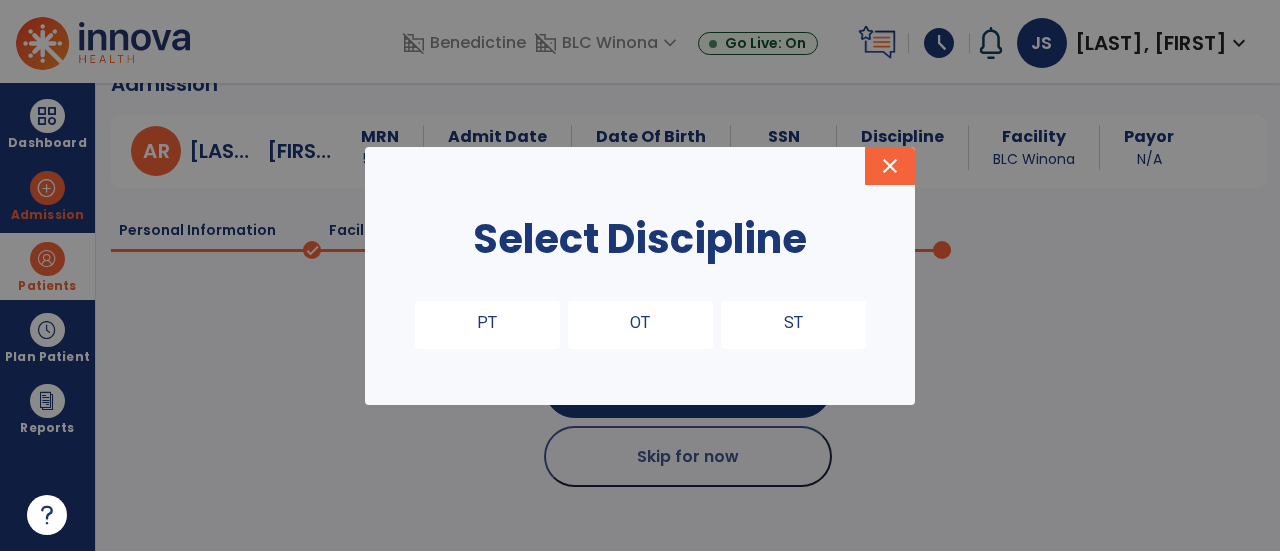 click on "ST" at bounding box center (793, 325) 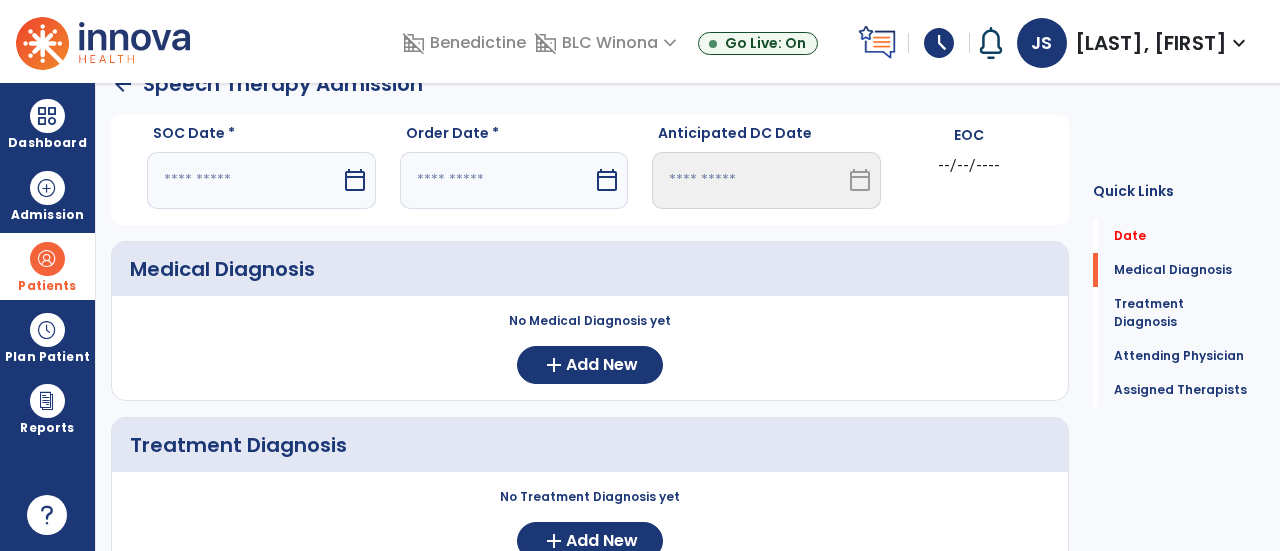 click at bounding box center [244, 180] 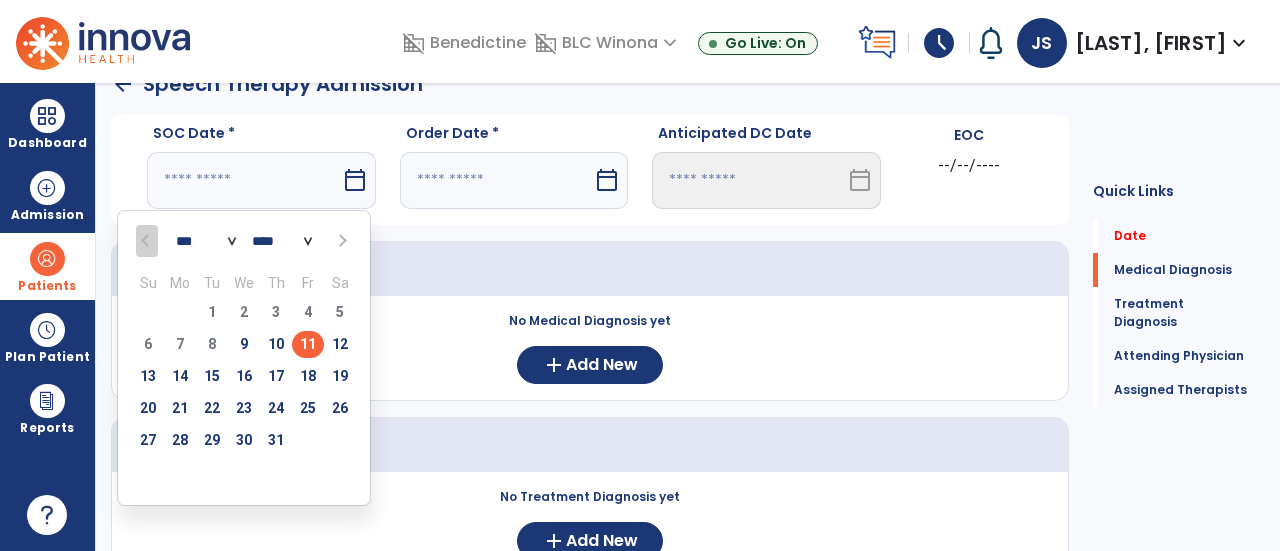 click on "11" at bounding box center (308, 344) 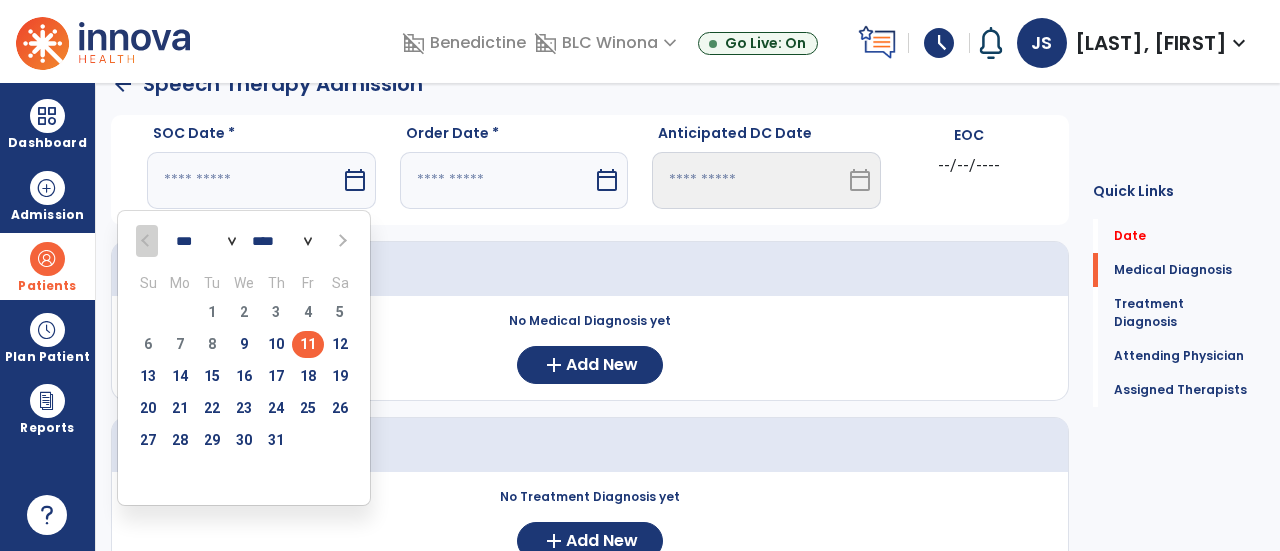 type on "*********" 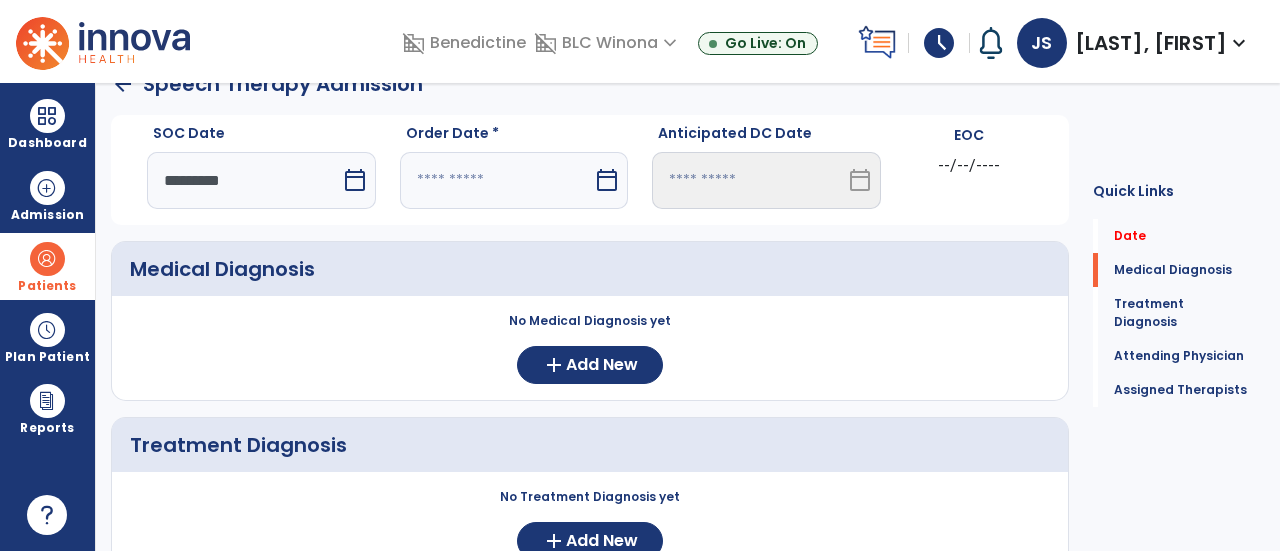 click at bounding box center [497, 180] 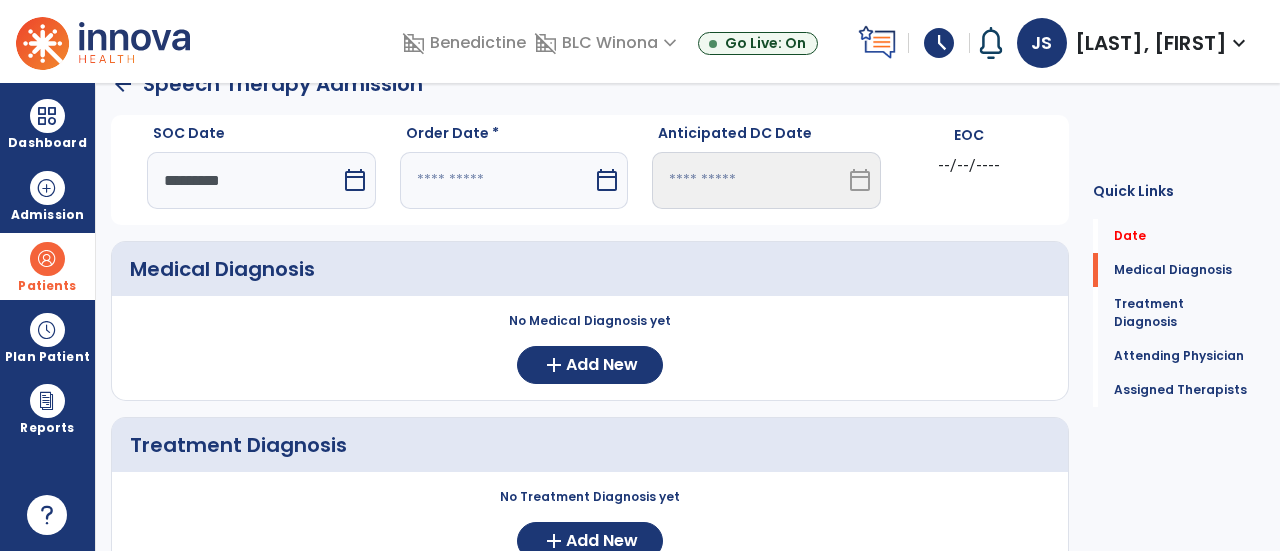 select on "*" 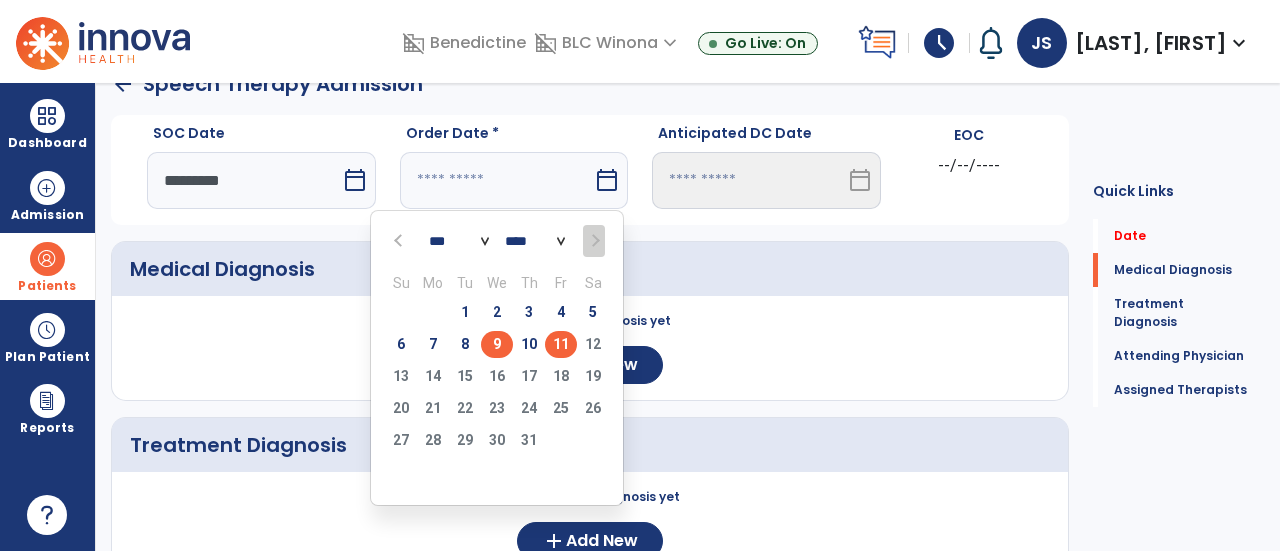 click on "9" at bounding box center (497, 344) 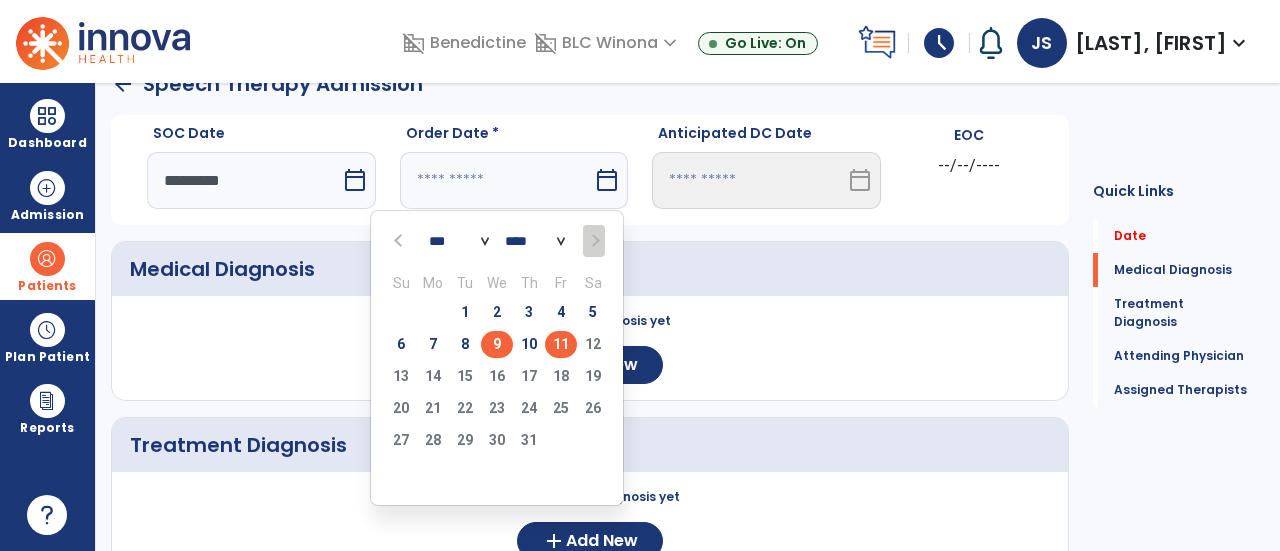 type on "********" 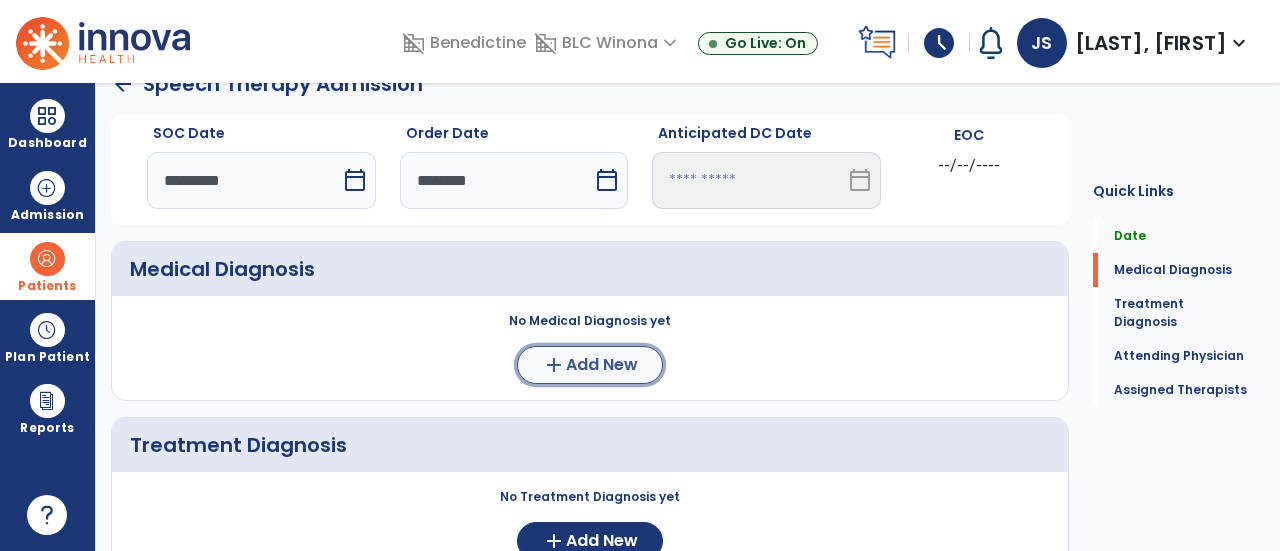 click on "Add New" 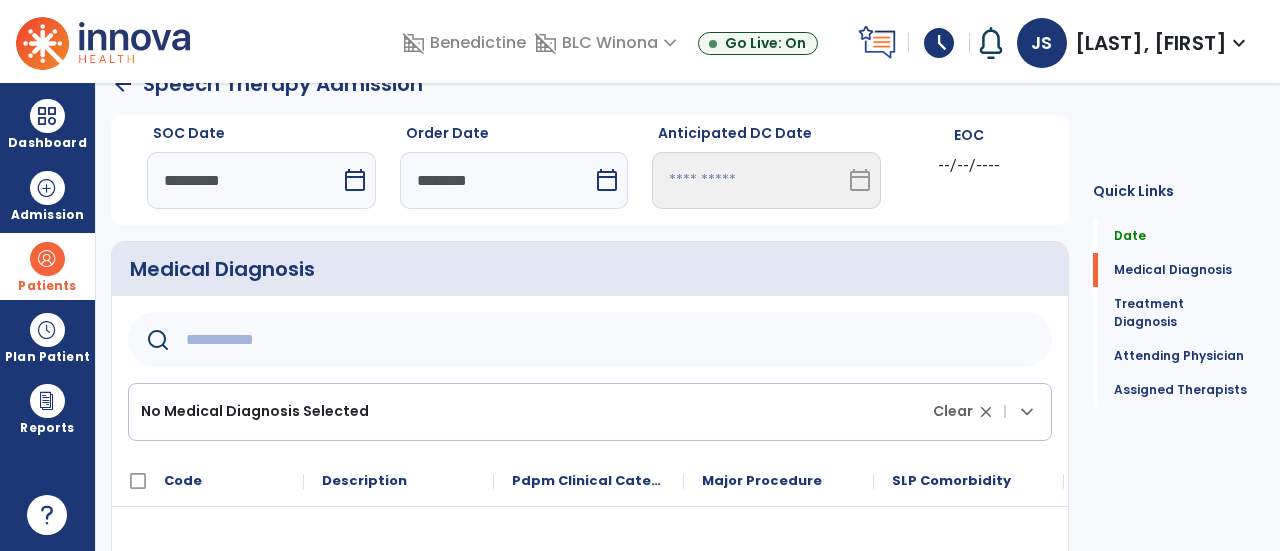 click 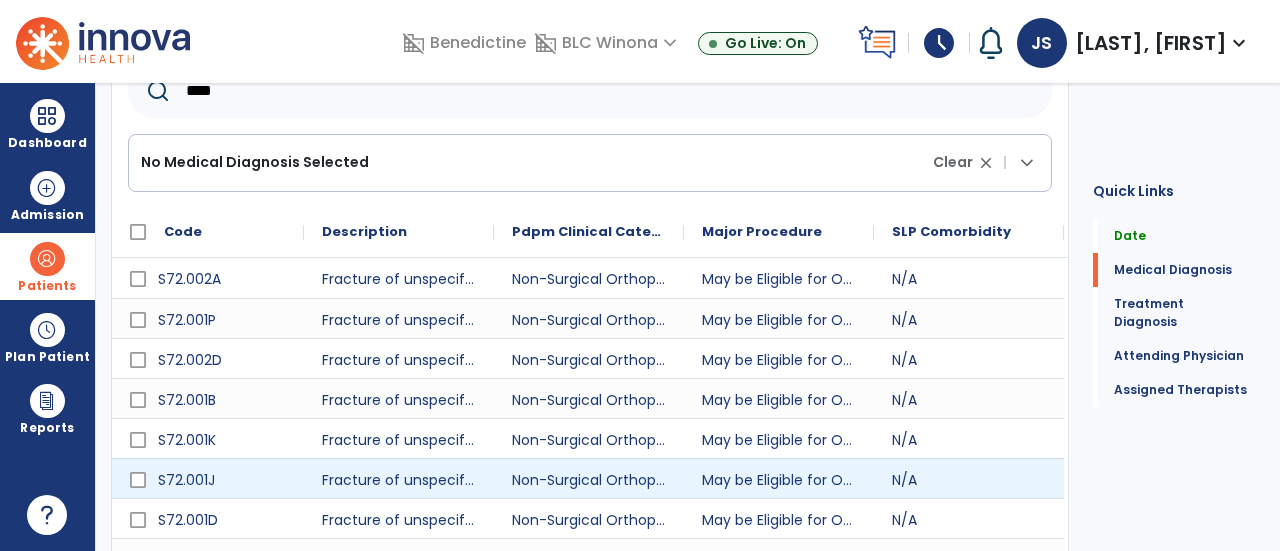 scroll, scrollTop: 433, scrollLeft: 0, axis: vertical 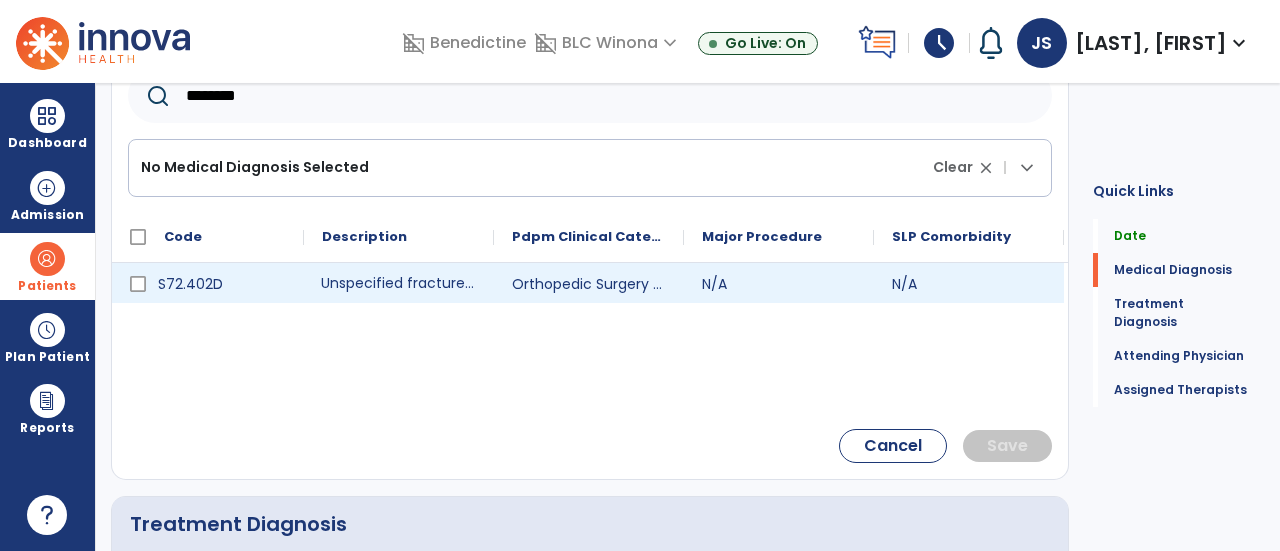 click on "Unspecified fracture of lower end of left femur, subsequent encounter for closed fracture with routine healing" 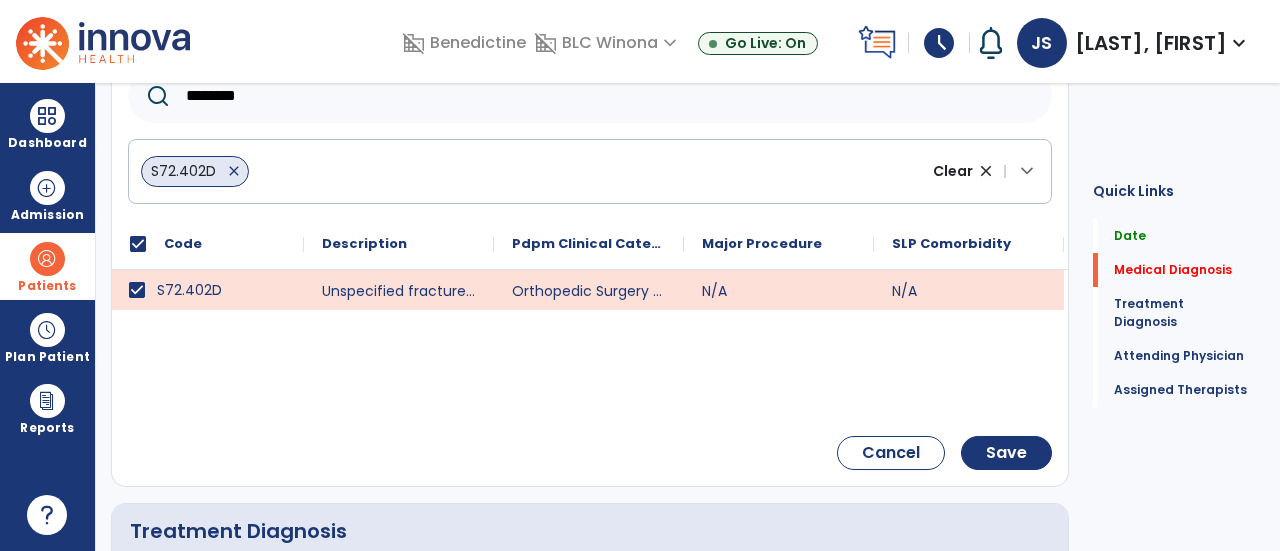 click on "S72.402D   close" 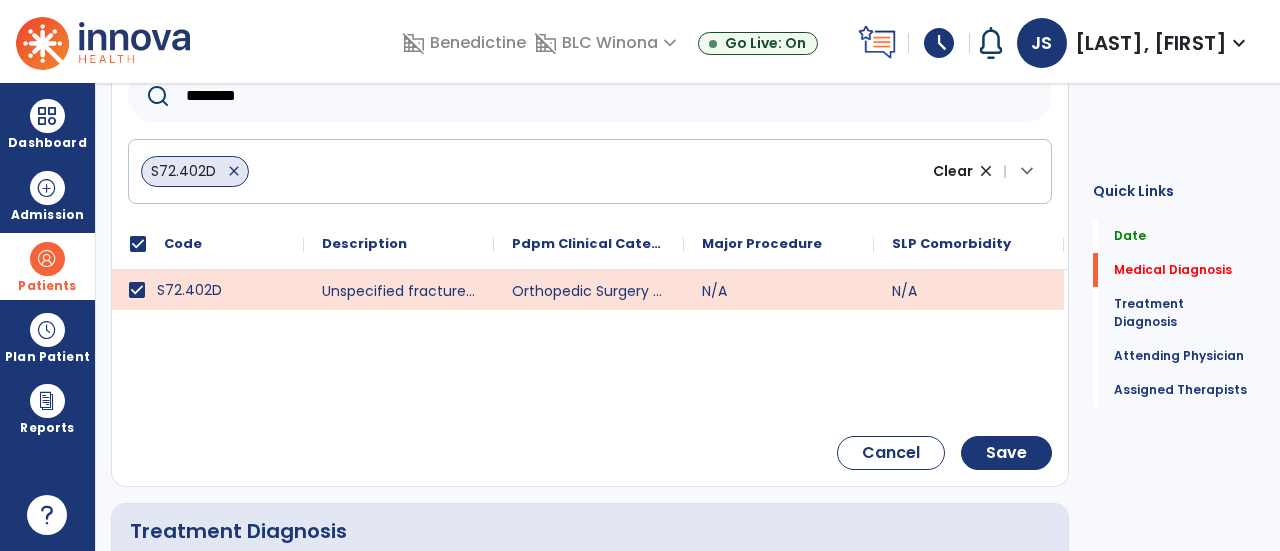 click on "********" 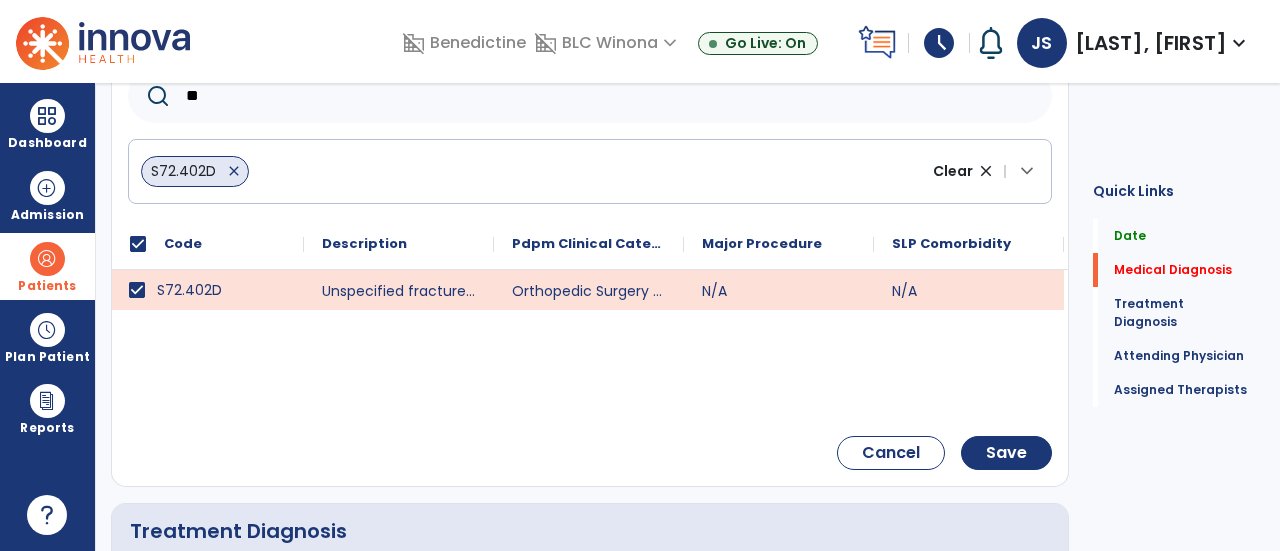 type on "*" 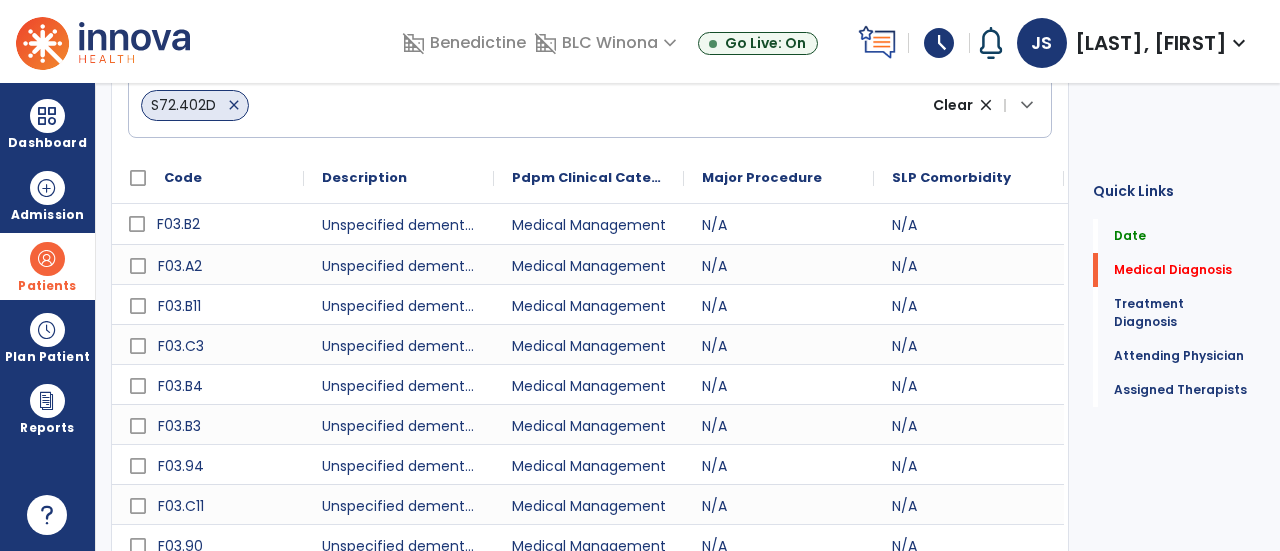 scroll, scrollTop: 439, scrollLeft: 0, axis: vertical 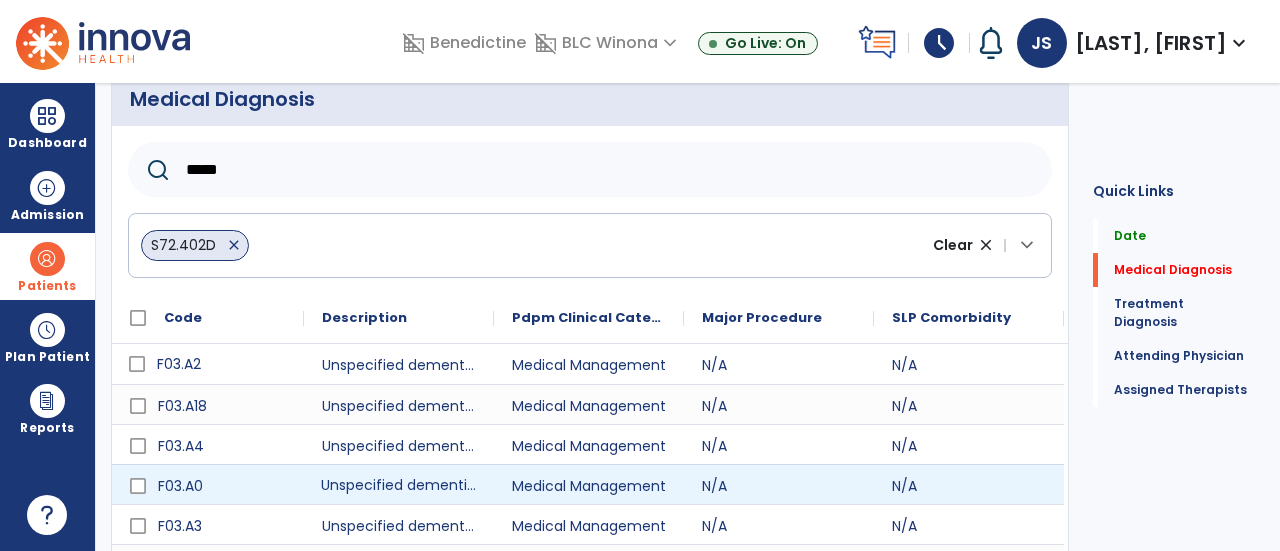 click on "Unspecified dementia, mild, without behavioral disturbance, psychotic disturbance, mood disturbance, and anxiety" 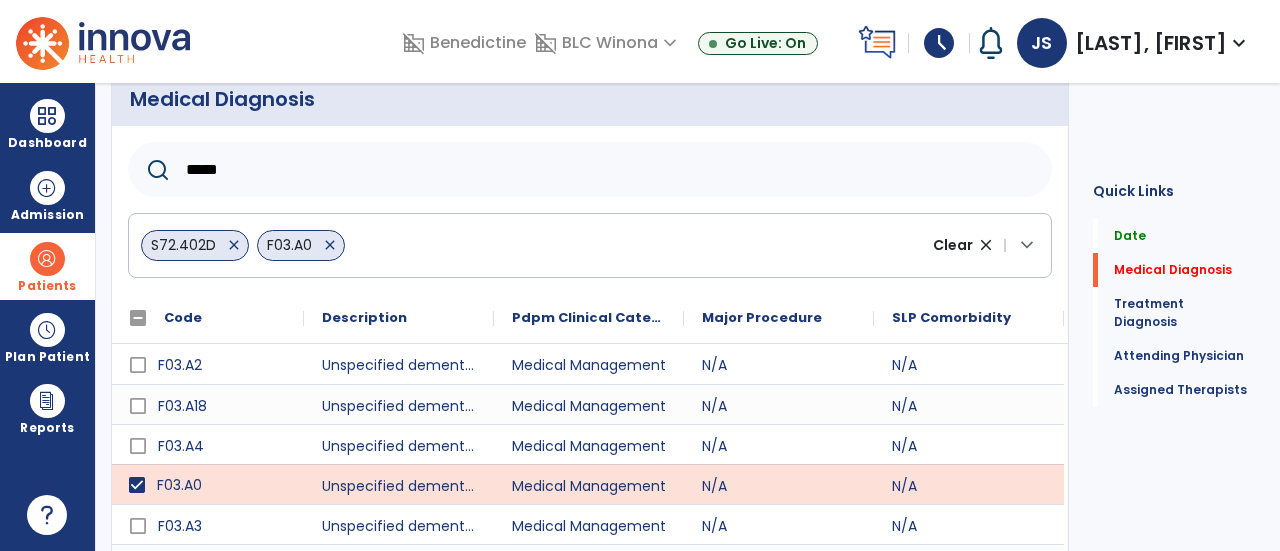 click on "*****" 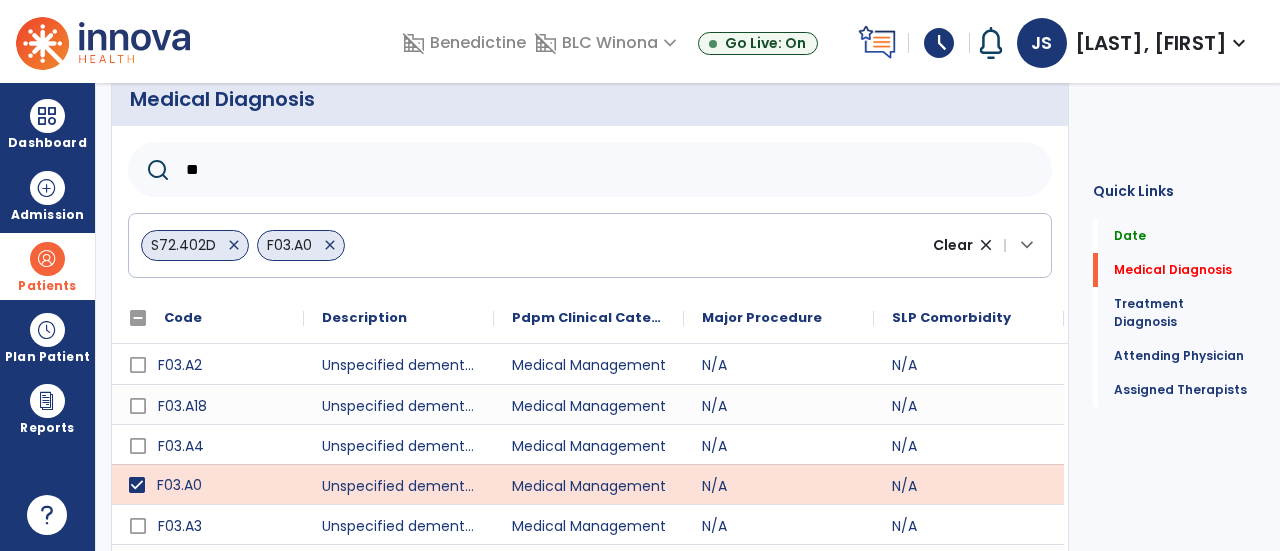 type on "*" 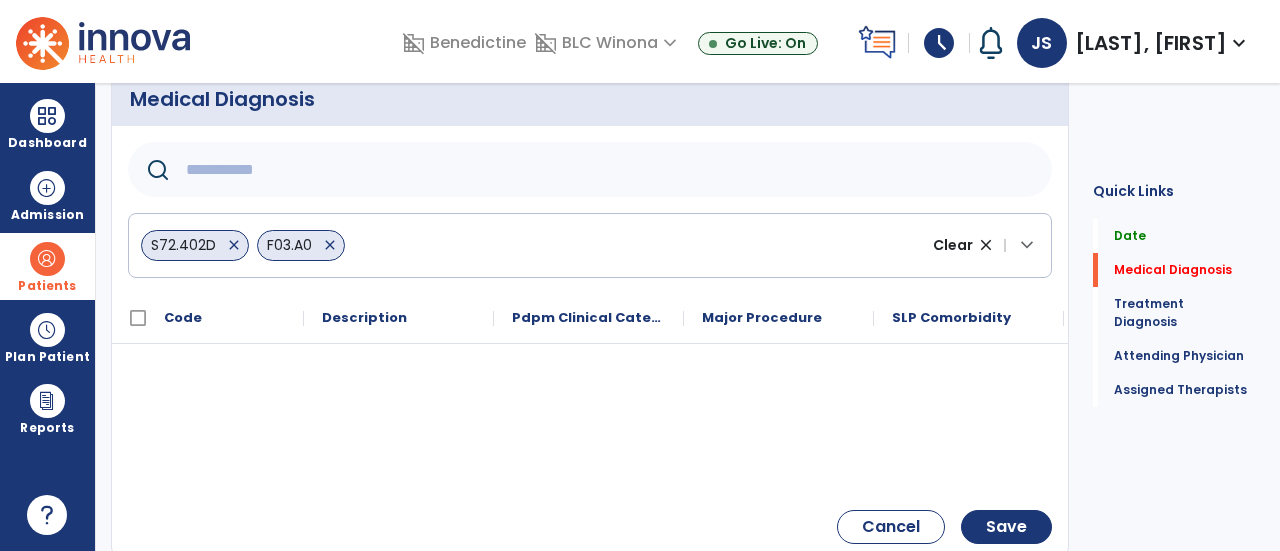 click 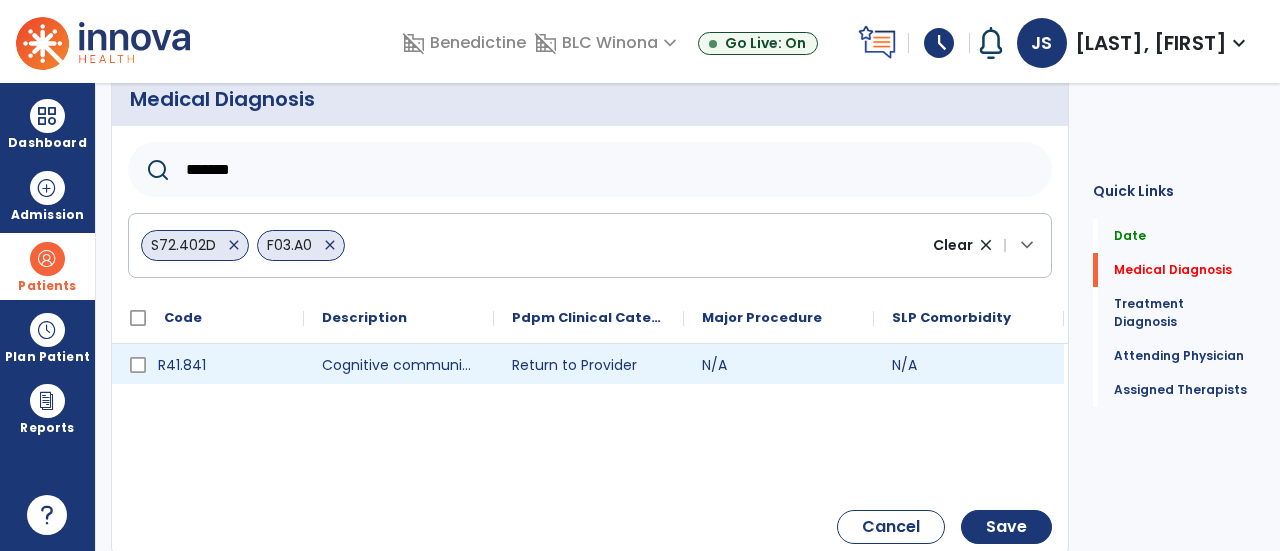 type on "*******" 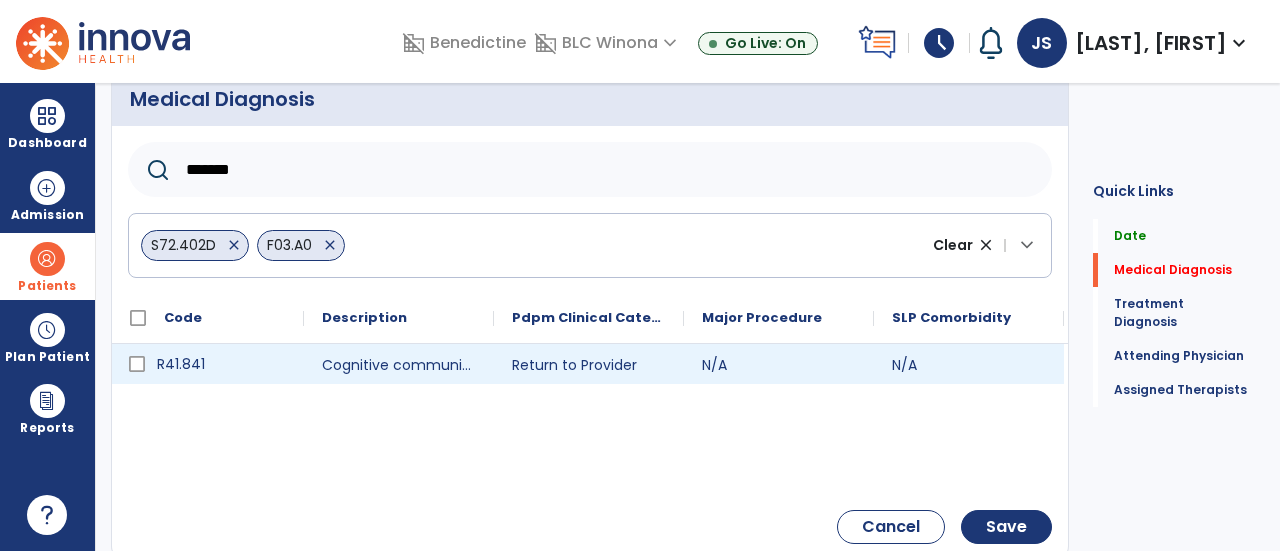 click on "R41.841" at bounding box center [222, 364] 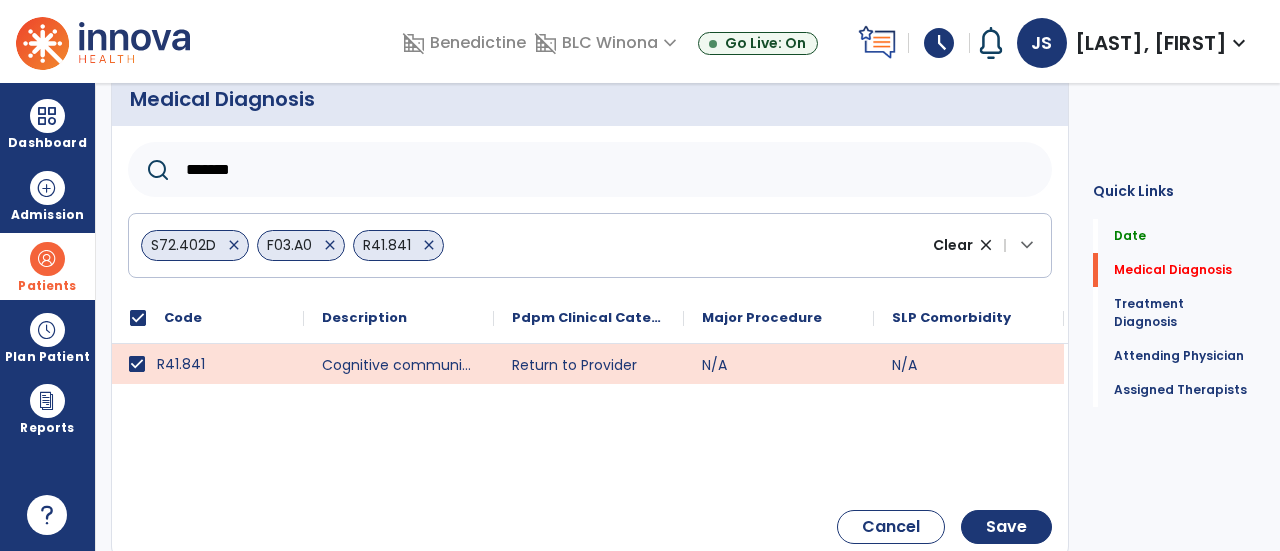 click on "*******" 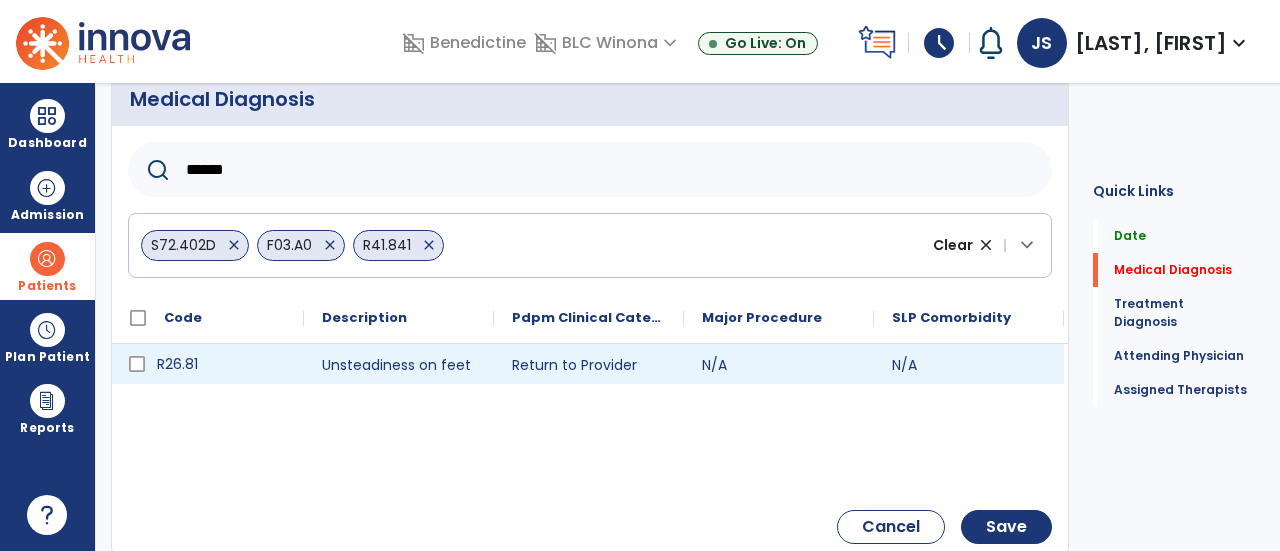 type on "******" 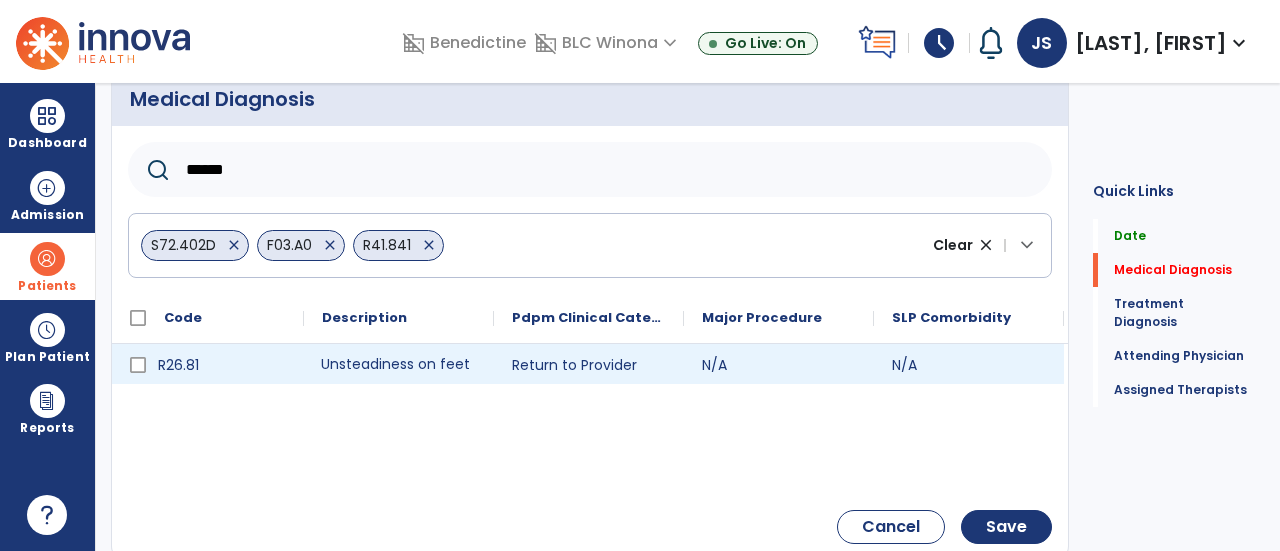 click on "Unsteadiness on feet" 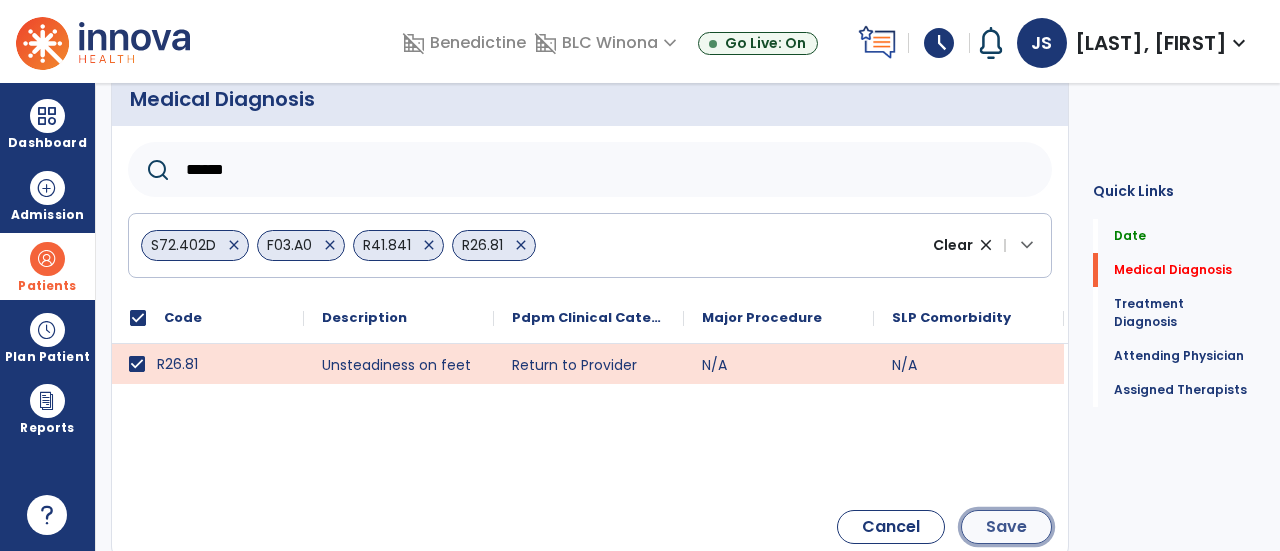 click on "Save" 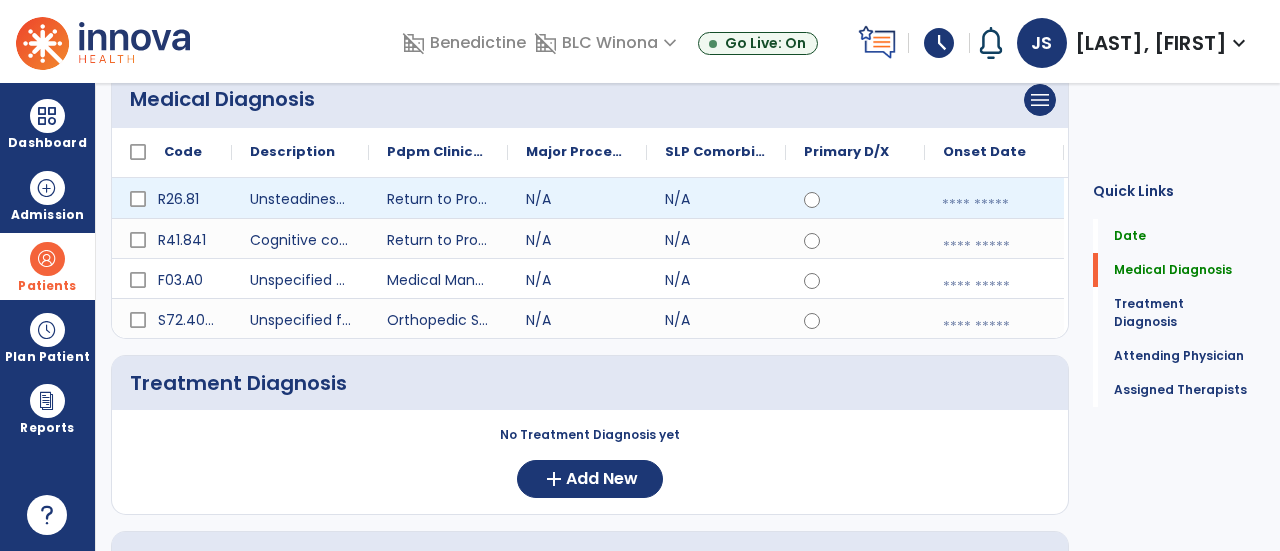click at bounding box center (994, 205) 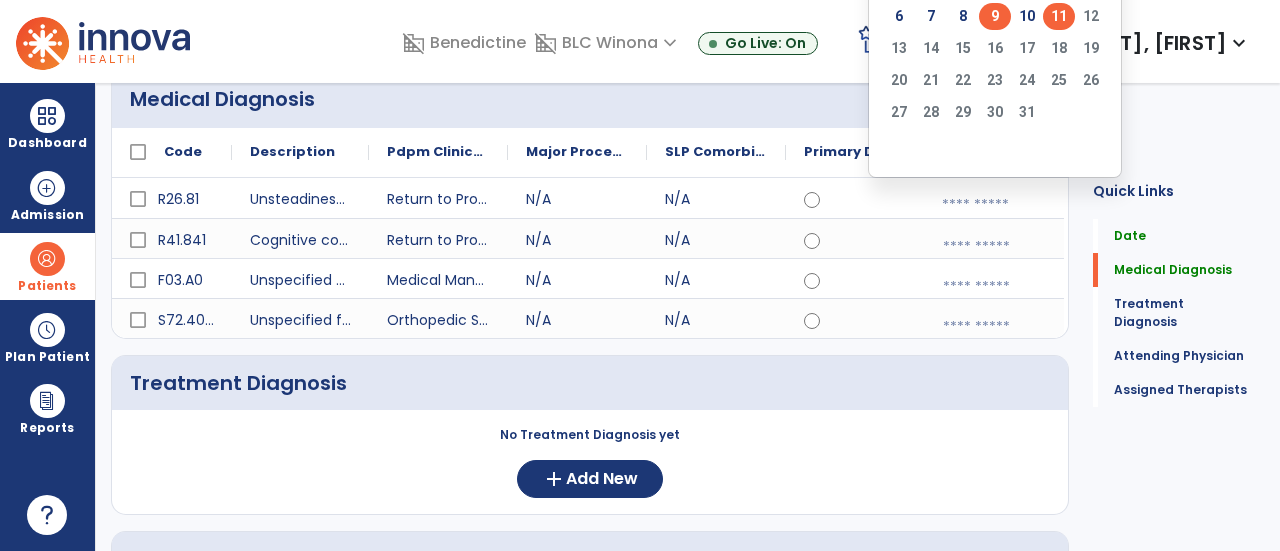 click on "9" 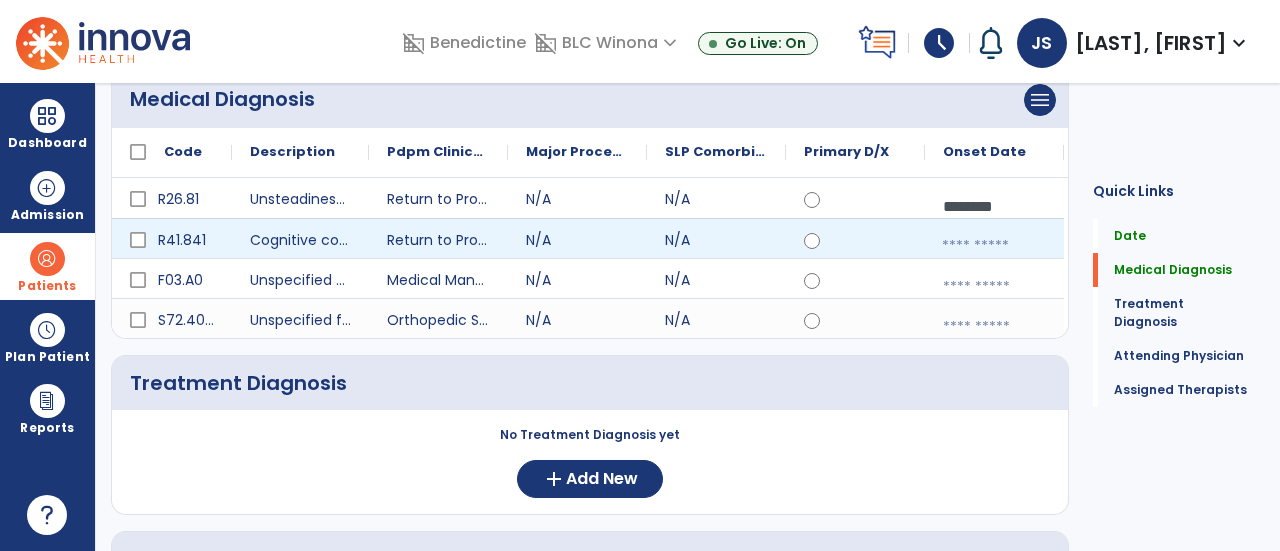 click at bounding box center [994, 246] 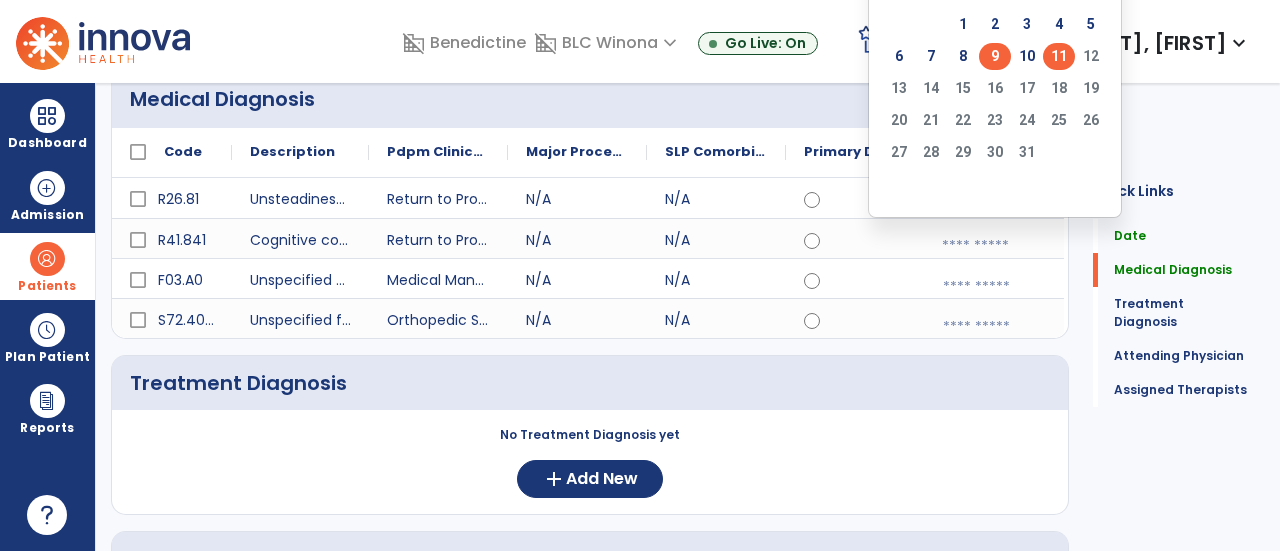 click on "9" 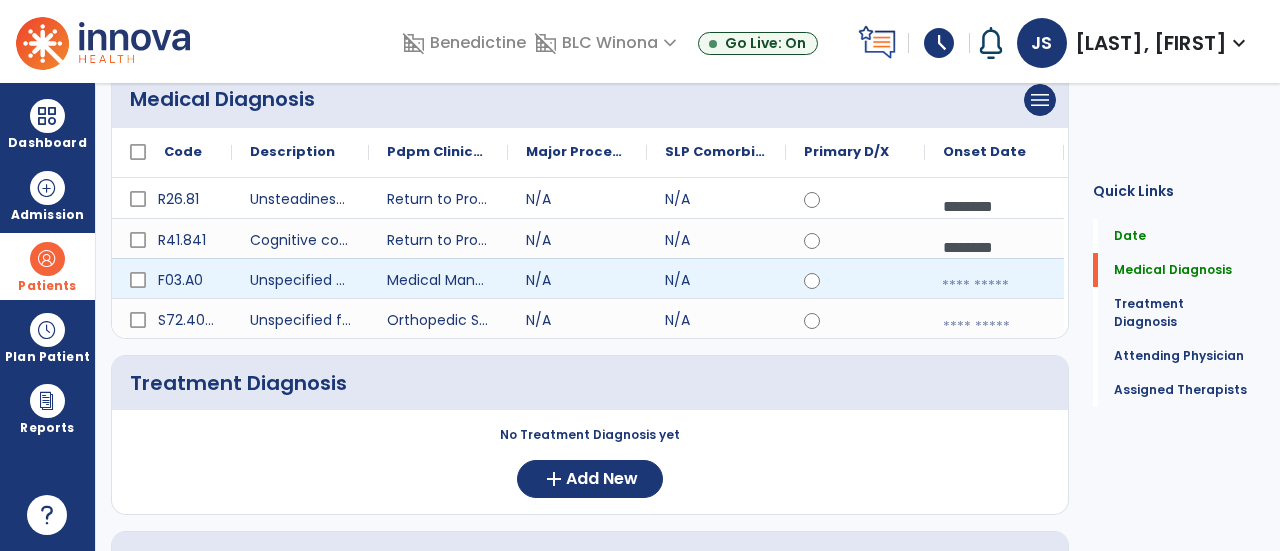 click at bounding box center (994, 286) 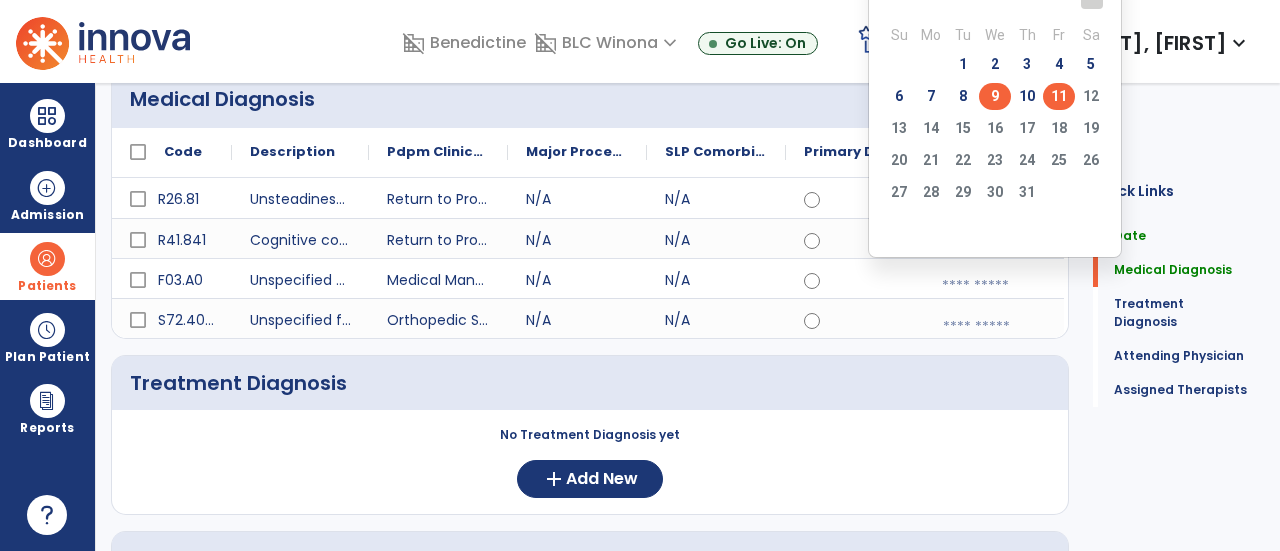 click on "9" 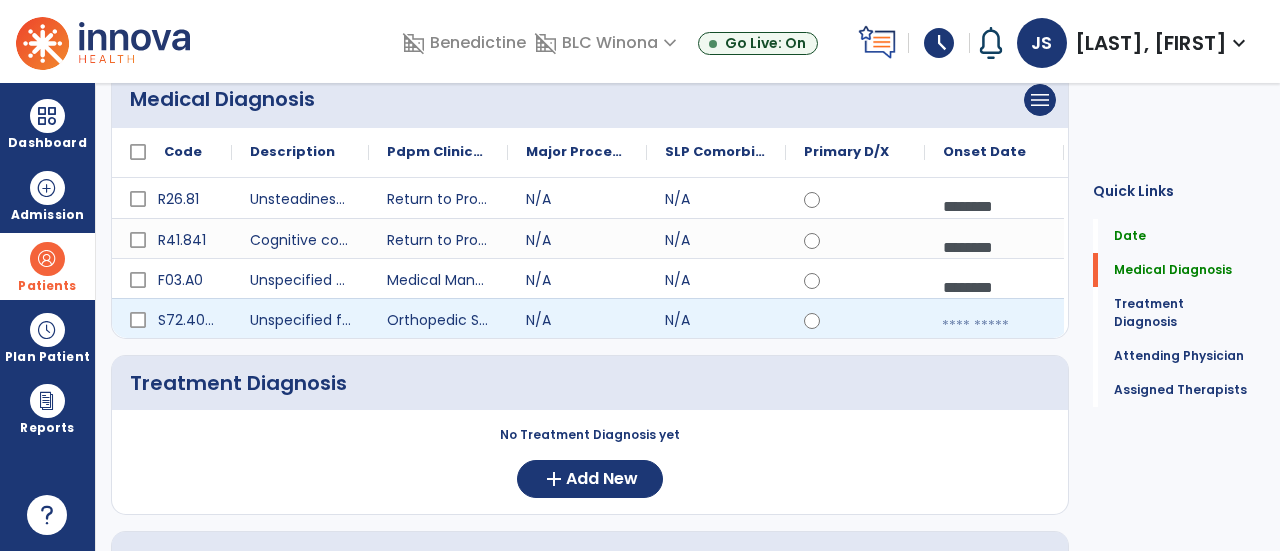 click at bounding box center [994, 326] 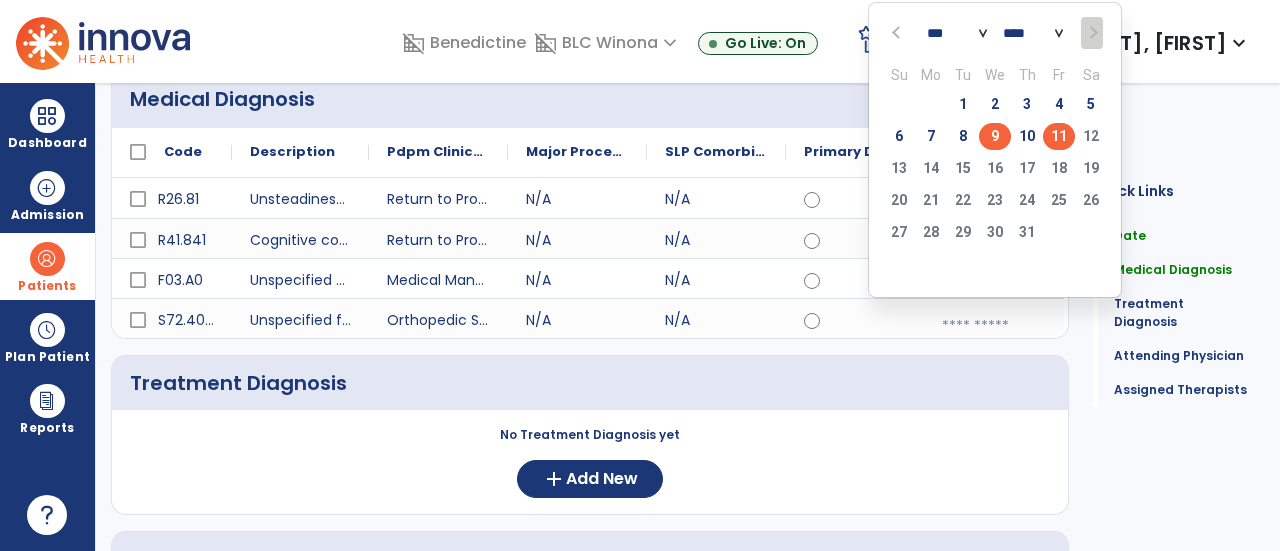 click on "9" 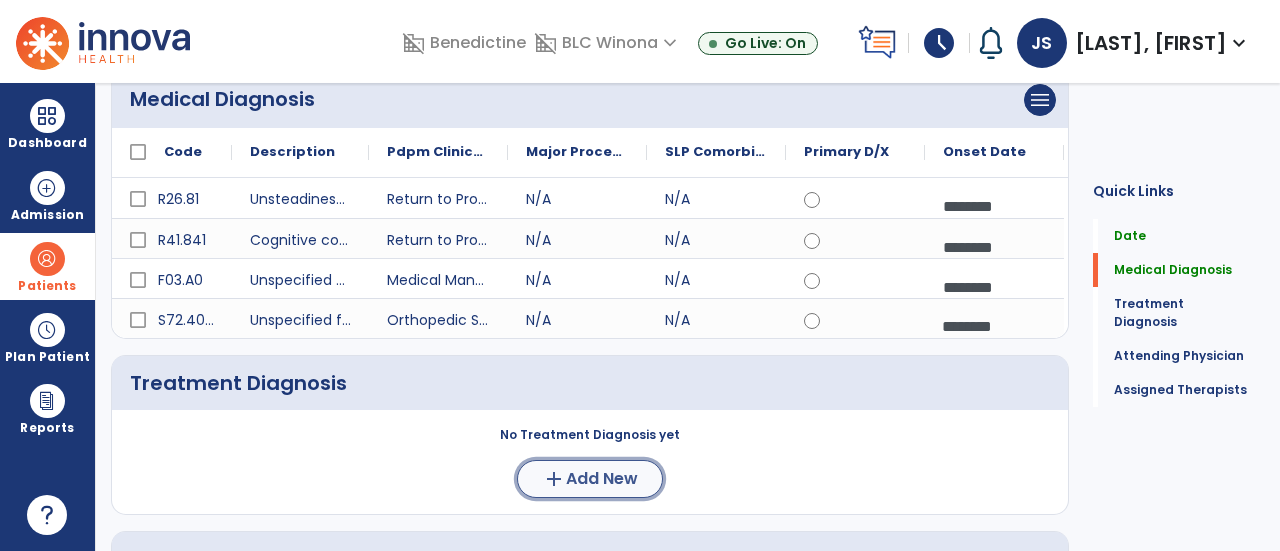 click on "add" 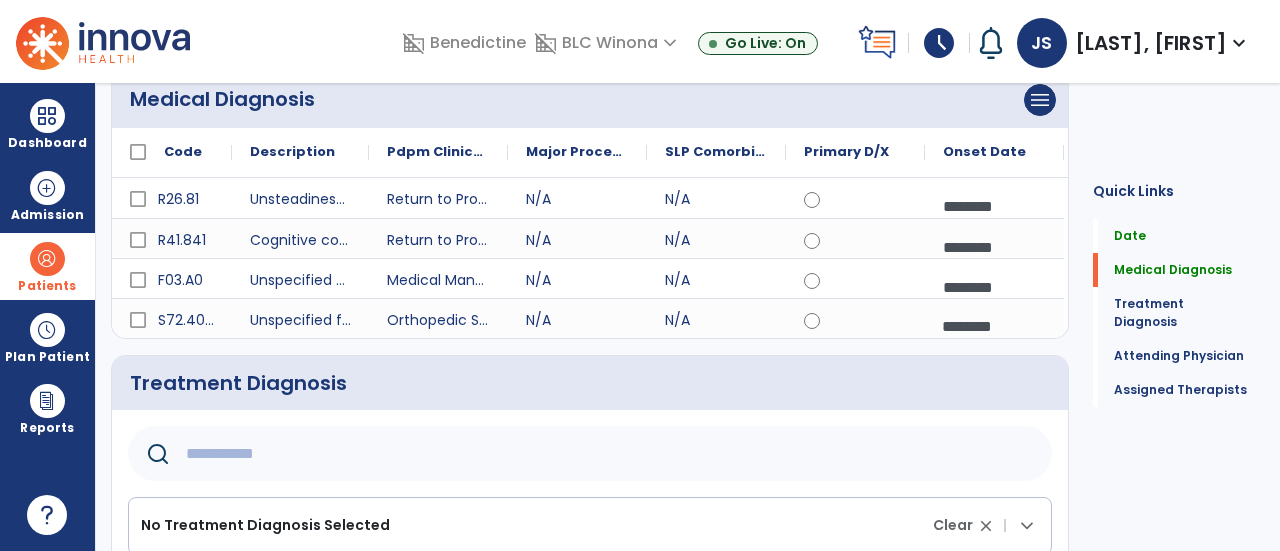 click on "No Treatment Diagnosis Selected Clear close |  keyboard_arrow_down" 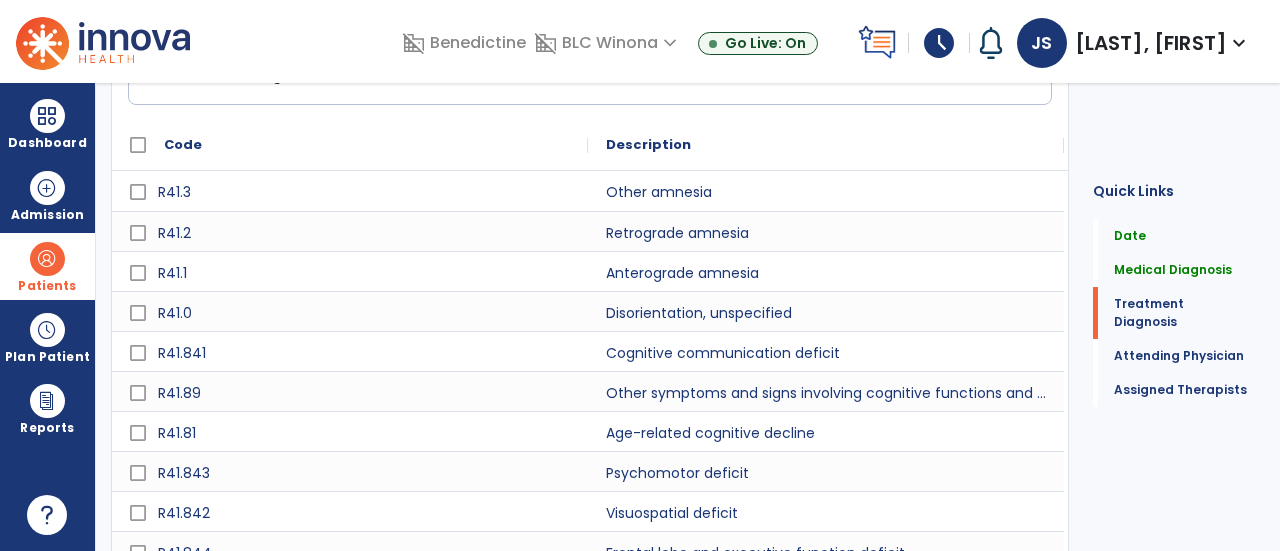 scroll, scrollTop: 716, scrollLeft: 0, axis: vertical 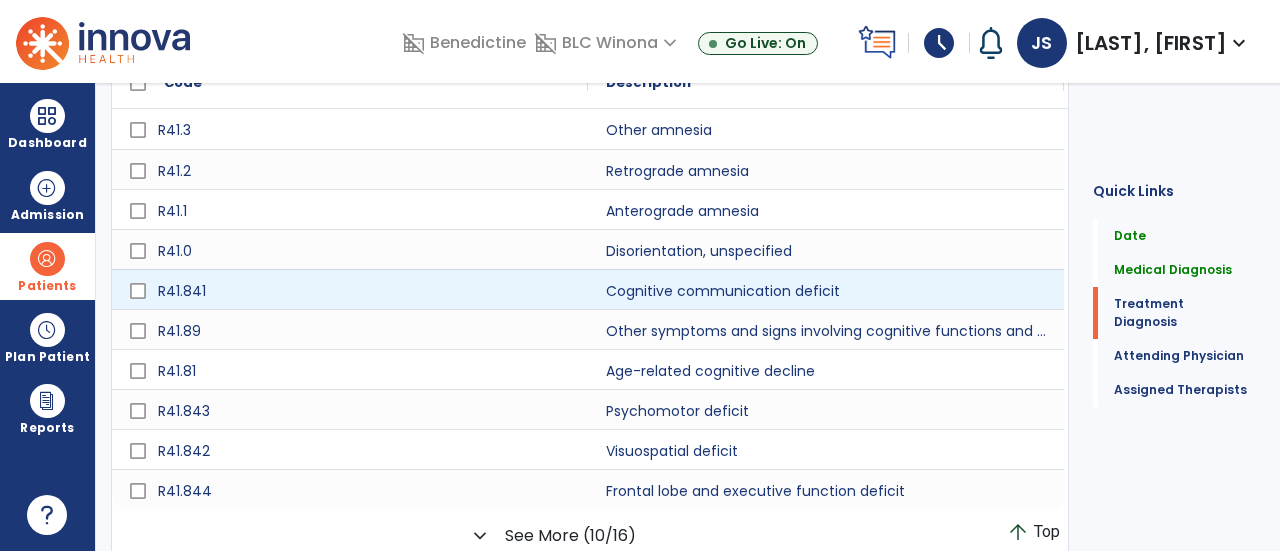 type on "***" 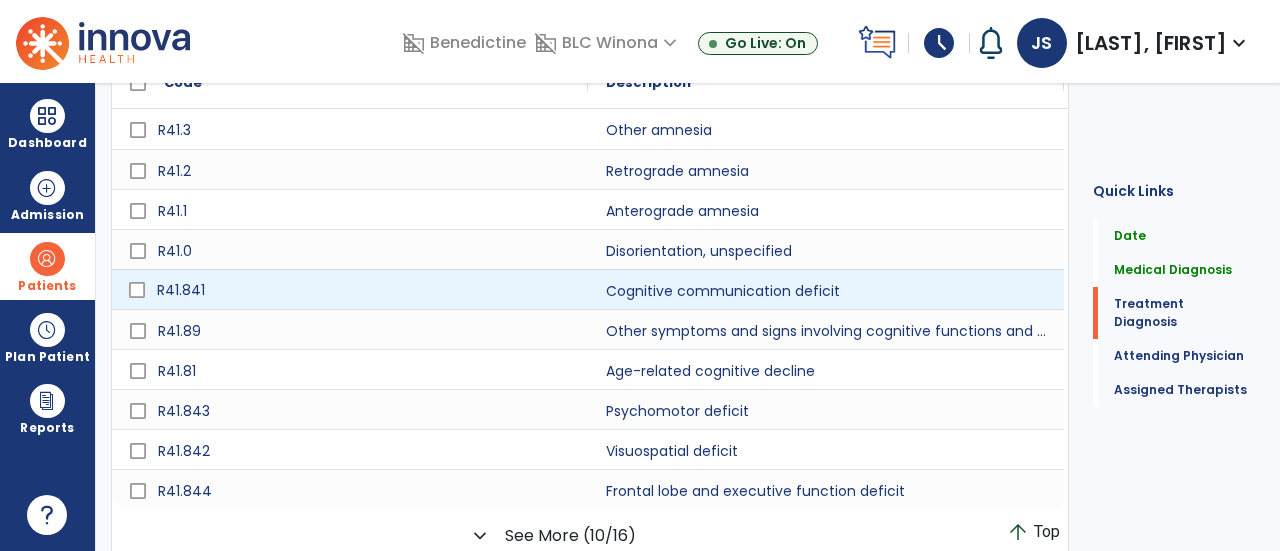 scroll, scrollTop: 723, scrollLeft: 0, axis: vertical 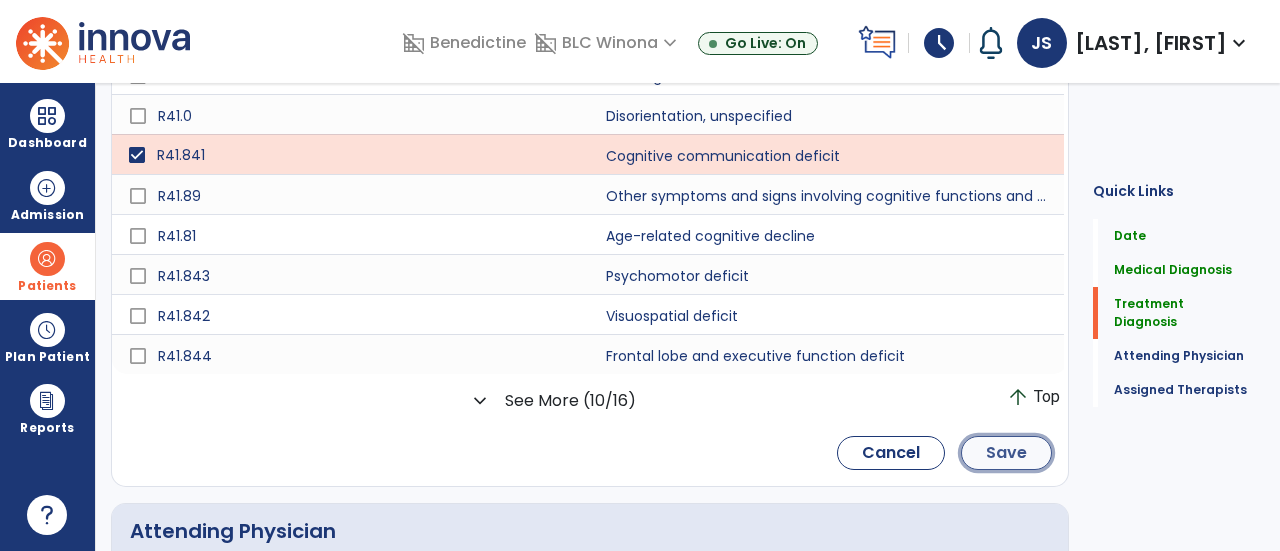 click on "Save" 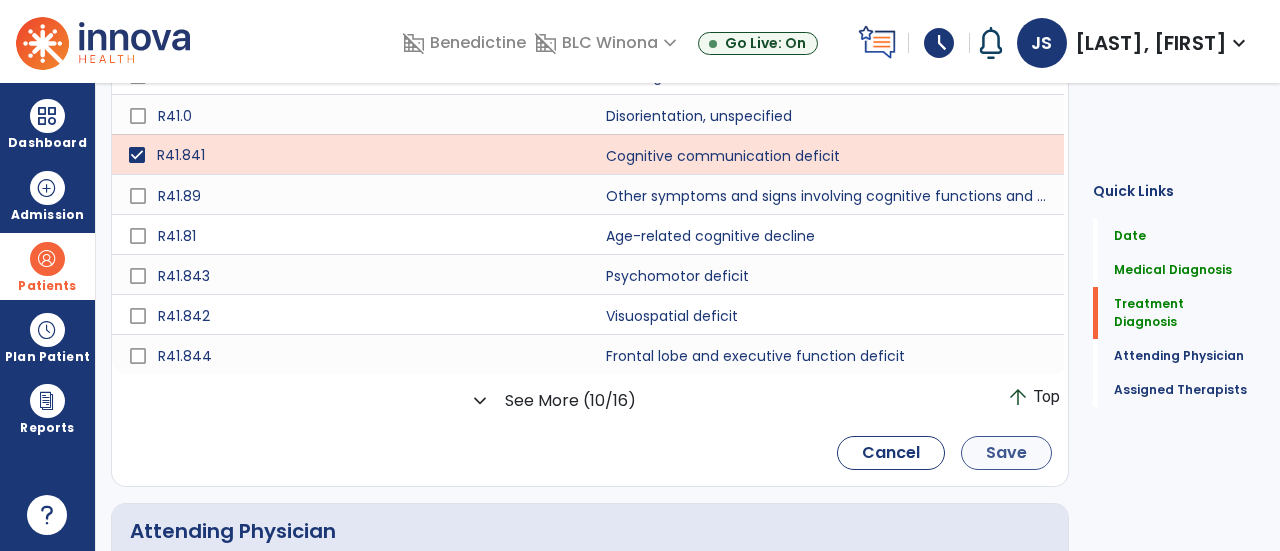 scroll, scrollTop: 693, scrollLeft: 0, axis: vertical 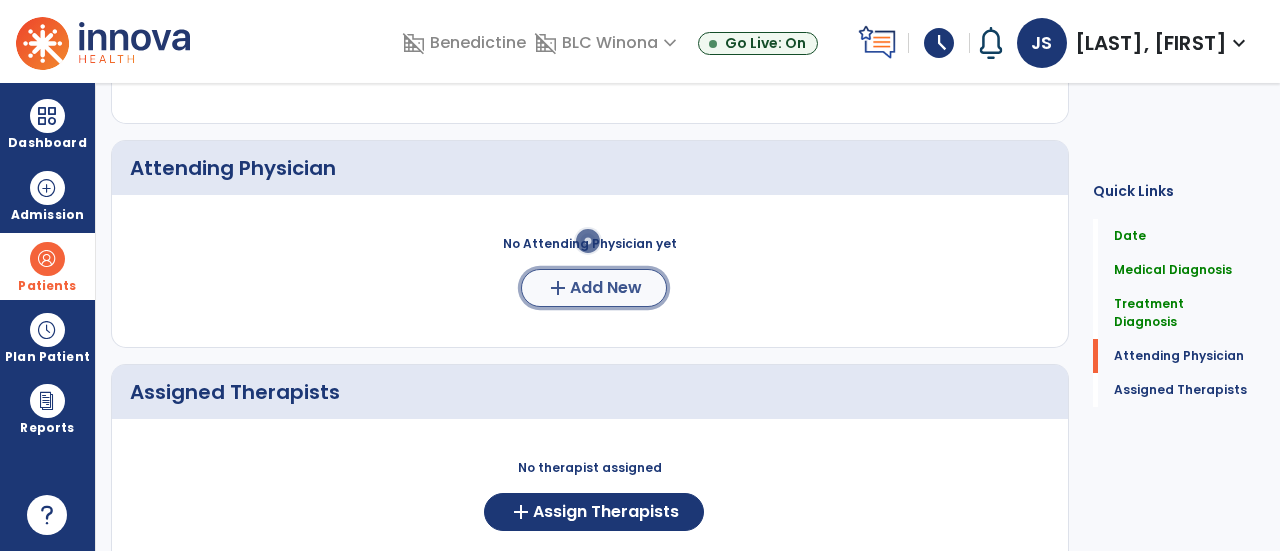 click on "Add New" 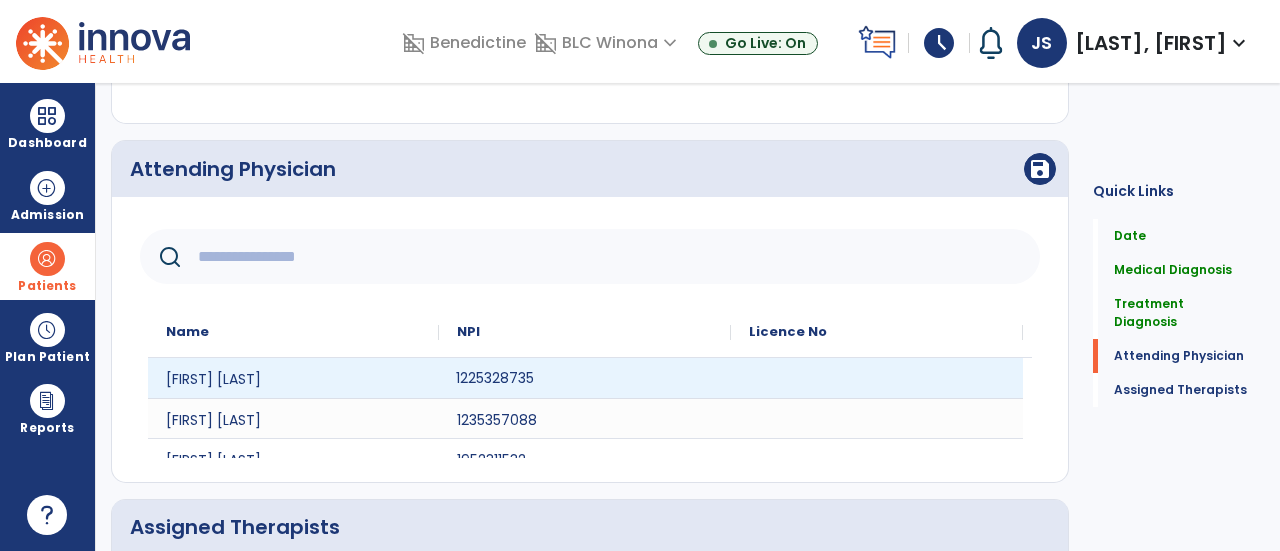click on "1225328735" 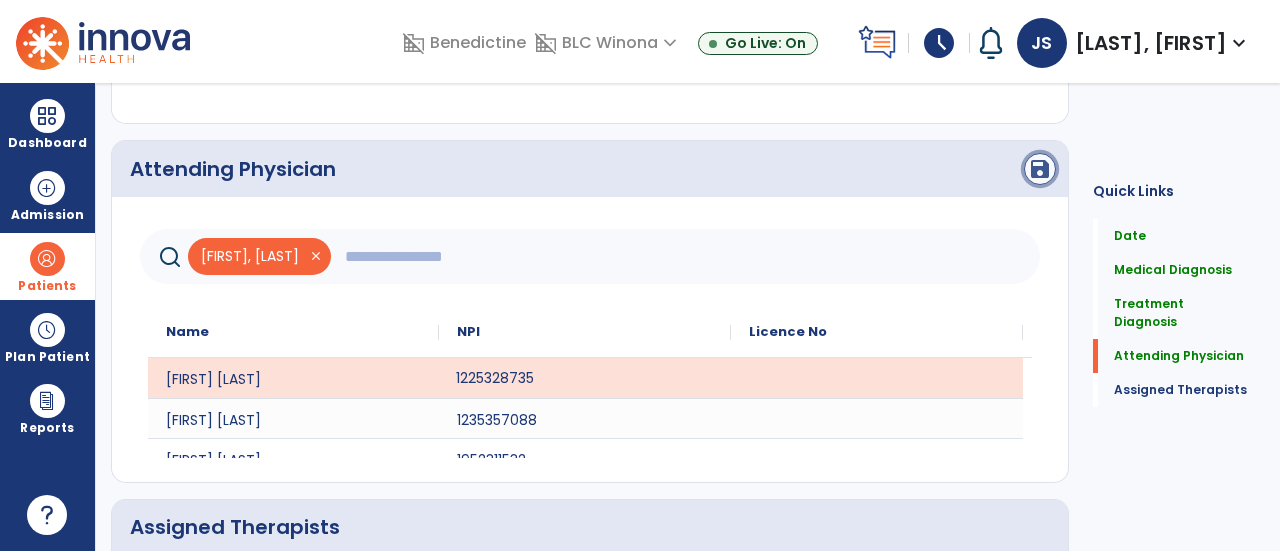 click on "save" 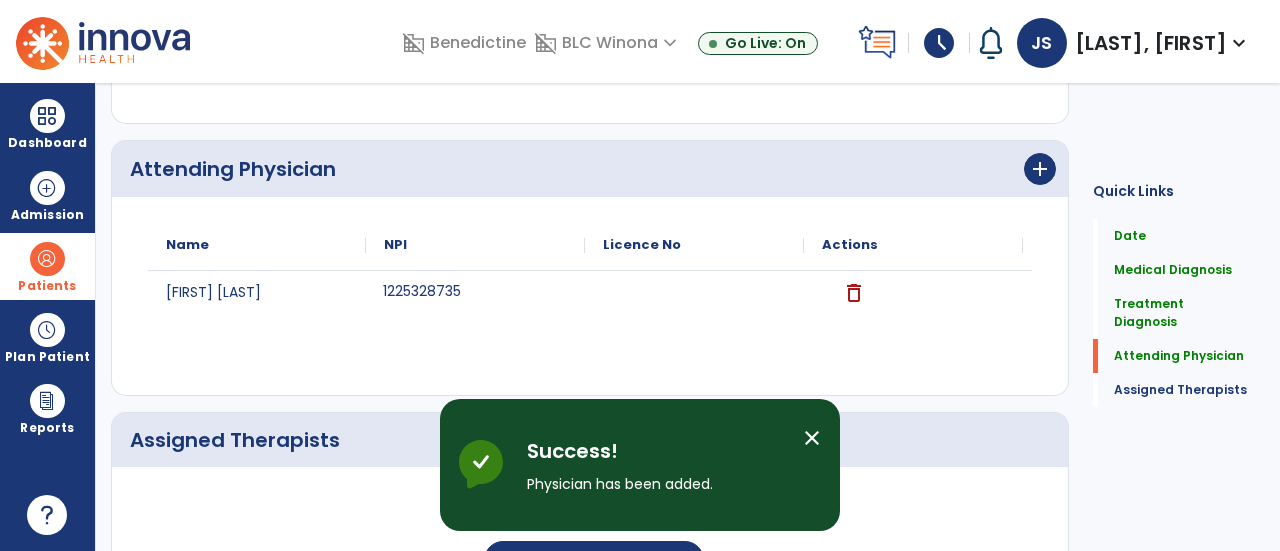 scroll, scrollTop: 850, scrollLeft: 0, axis: vertical 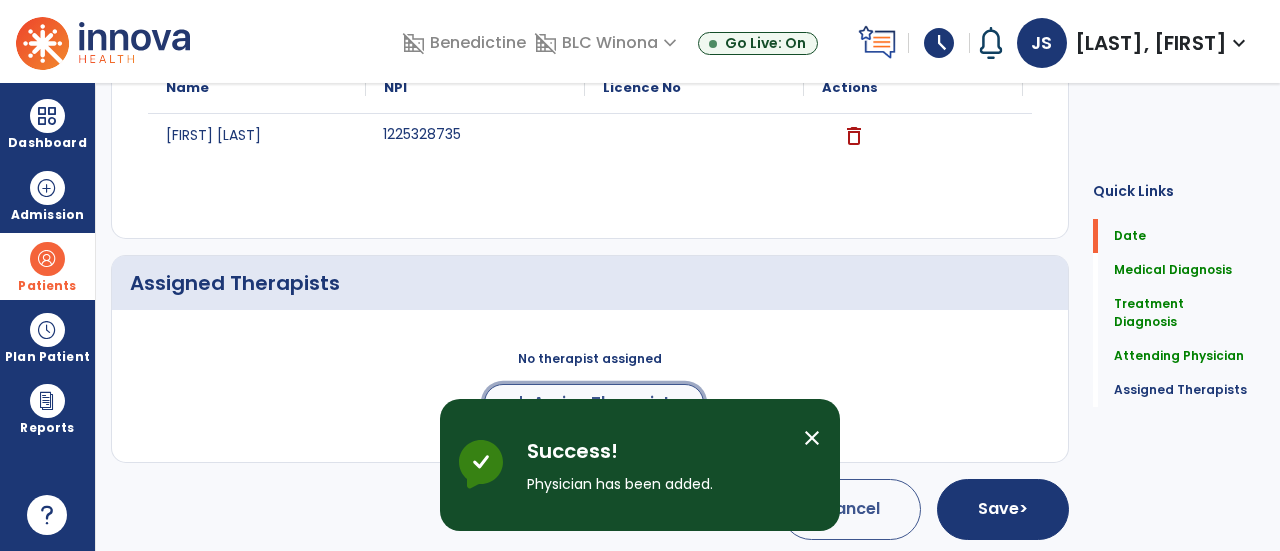 click on "add  Assign Therapists" 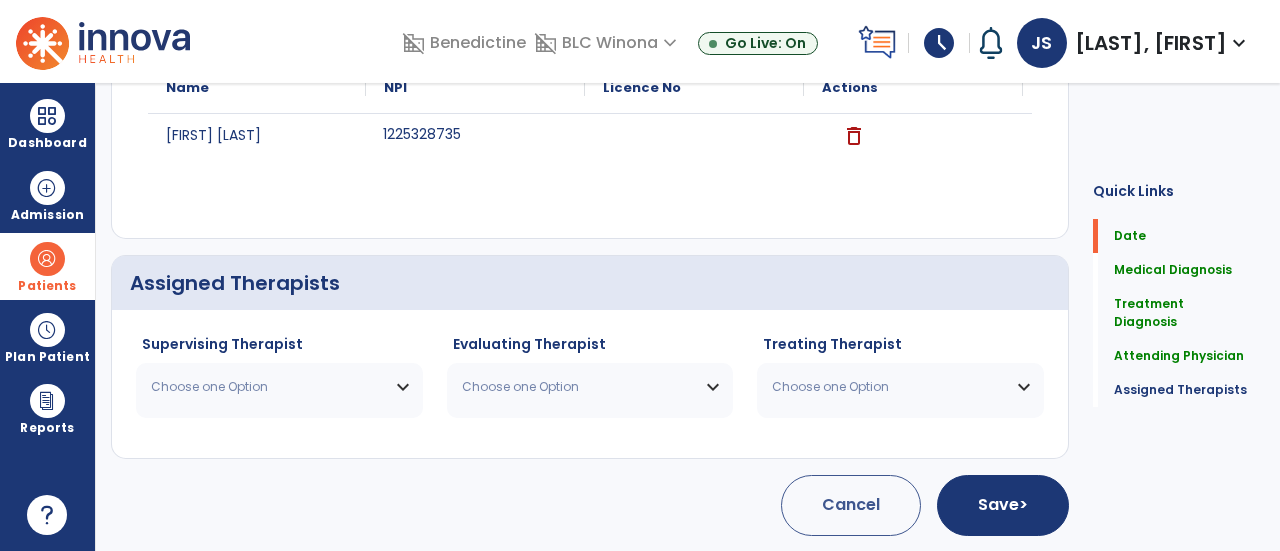 scroll, scrollTop: 847, scrollLeft: 0, axis: vertical 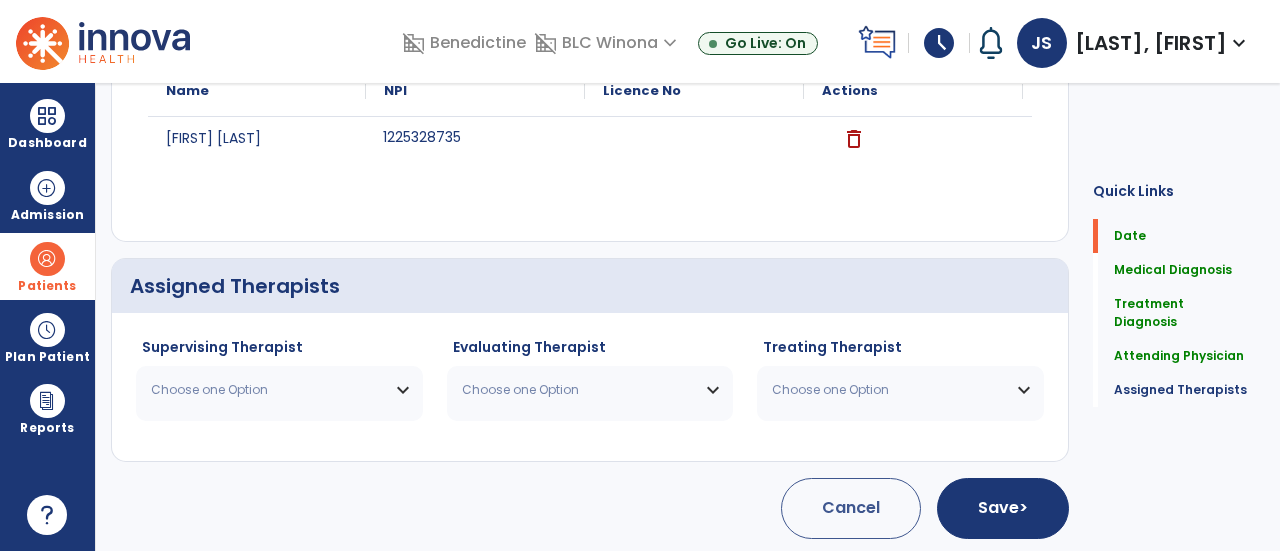 click on "Choose one Option" at bounding box center (267, 390) 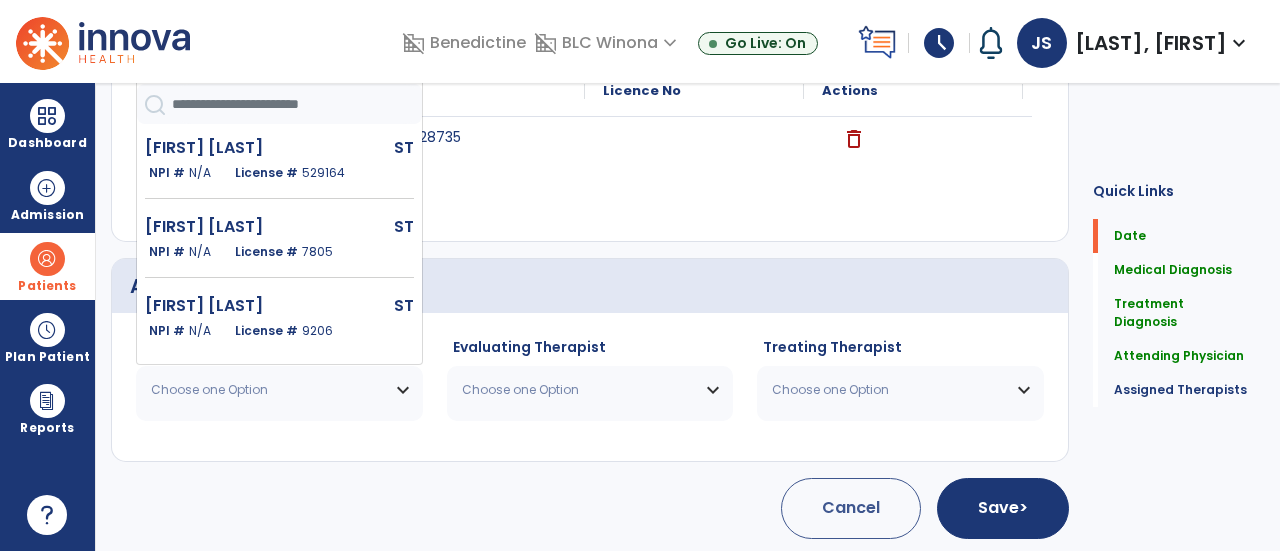 click on "Best [FIRST] ST NPI # N/A License # 529164 Honstad [FIRST] ST NPI # N/A License # 7805 Hosfield [FIRST] ST NPI # N/A License # 9206 O'laughlin [FIRST] ST NPI # N/A License # 8502 Shones [FIRST] ST NPI # N/A License # 7591 Swanton [FIRST] ST NPI # N/A License # 10584" 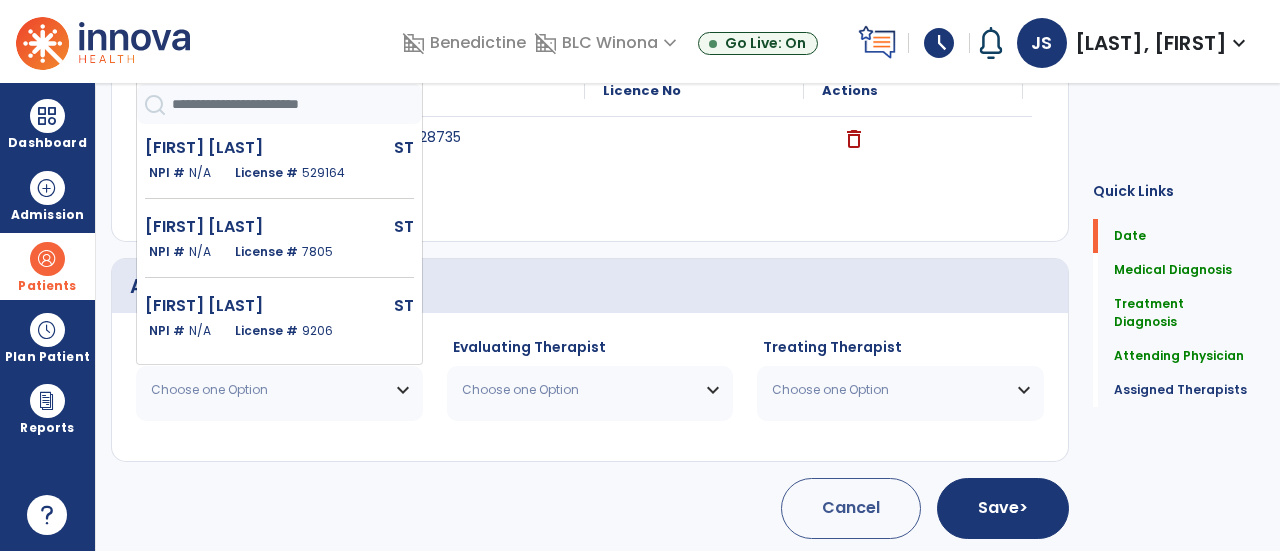 click on "Best [FIRST] ST NPI # N/A License # 529164 Honstad [FIRST] ST NPI # N/A License # 7805 Hosfield [FIRST] ST NPI # N/A License # 9206 O'laughlin [FIRST] ST NPI # N/A License # 8502 Shones [FIRST] ST NPI # N/A License # 7591 Swanton [FIRST] ST NPI # N/A License # 10584" 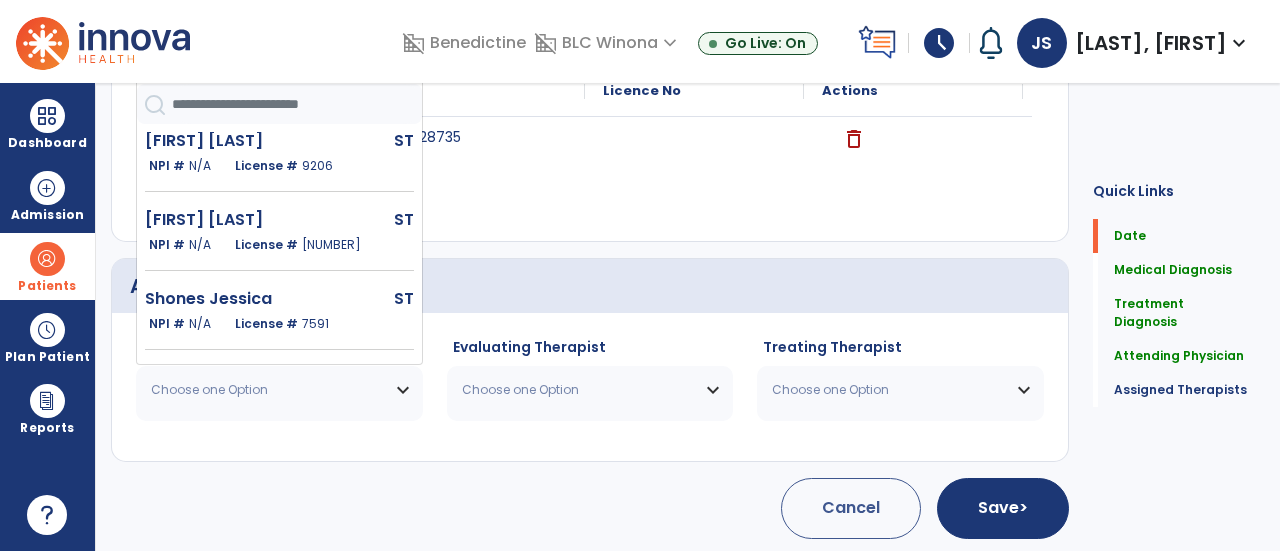 scroll, scrollTop: 180, scrollLeft: 0, axis: vertical 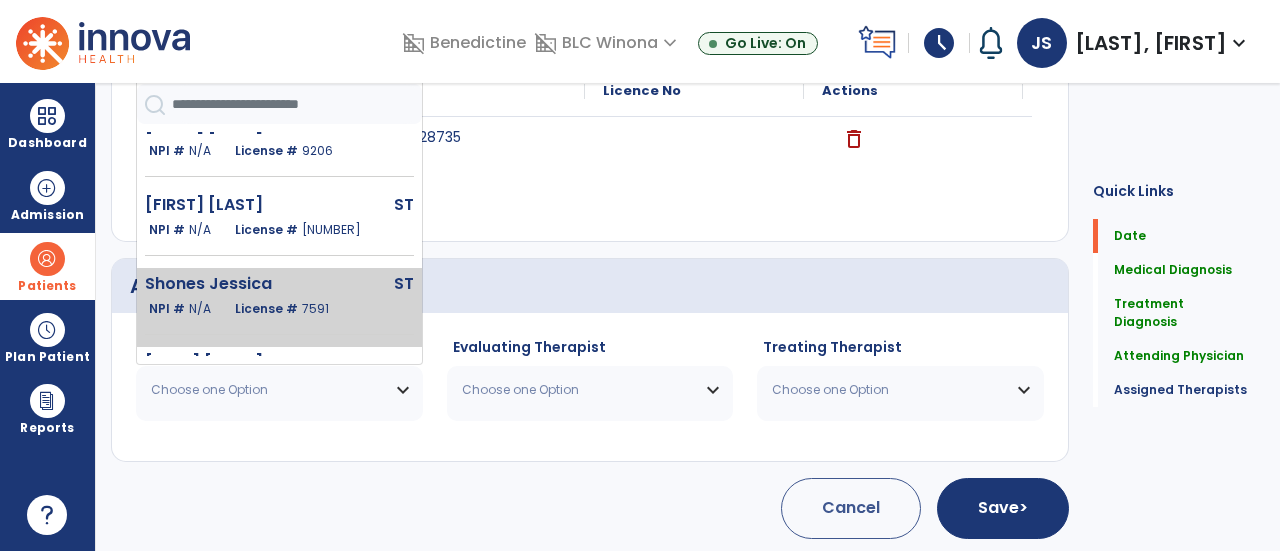 click on "License #  7591" 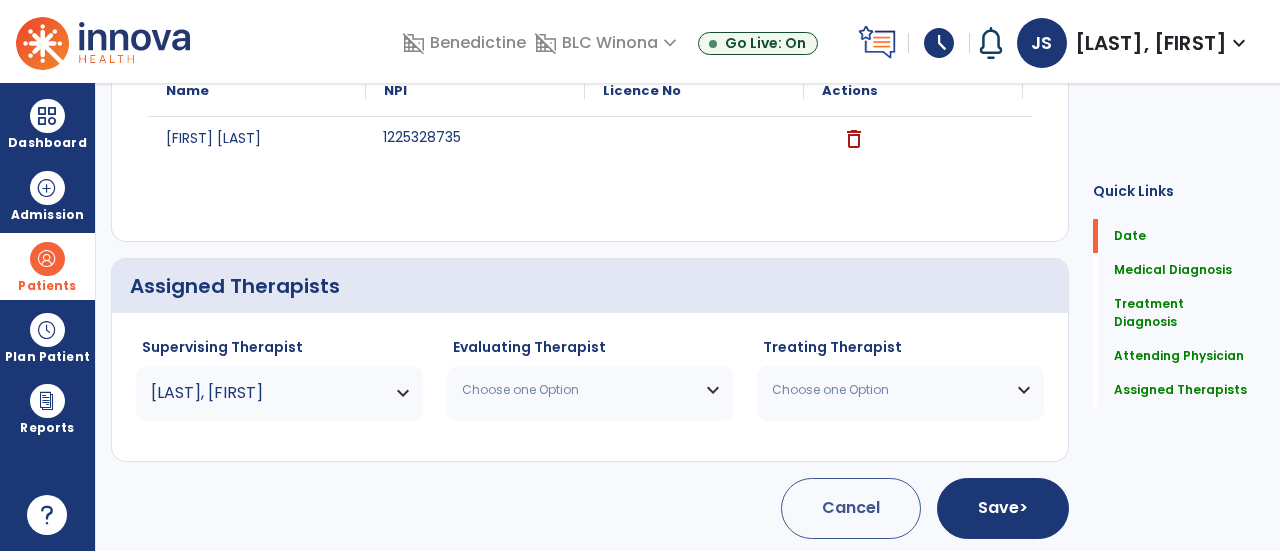 click on "Choose one Option" at bounding box center [590, 390] 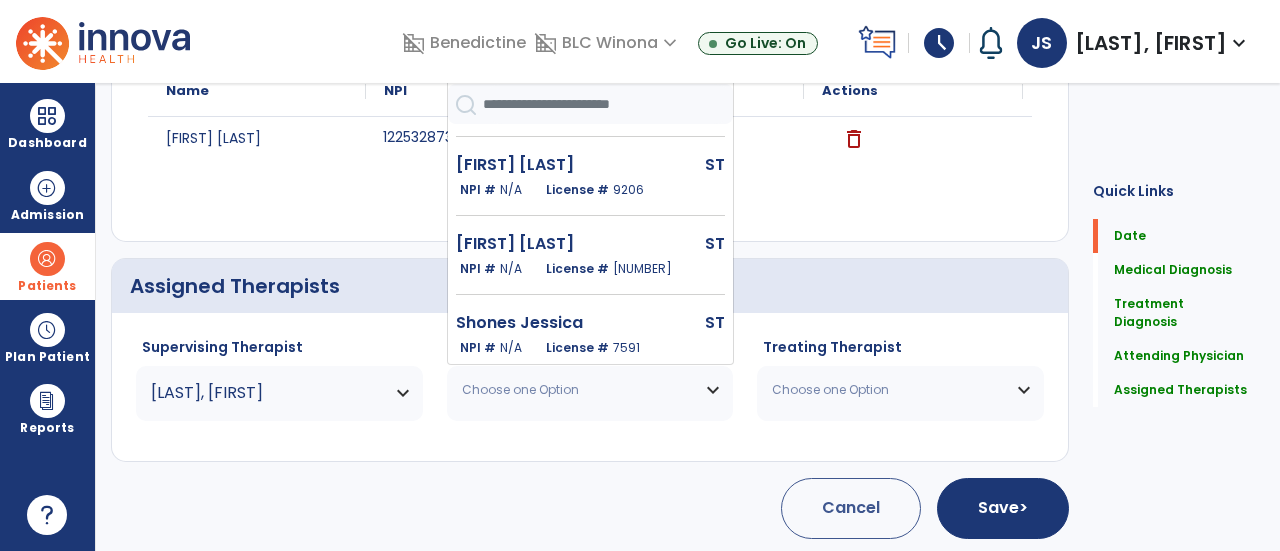 scroll, scrollTop: 161, scrollLeft: 0, axis: vertical 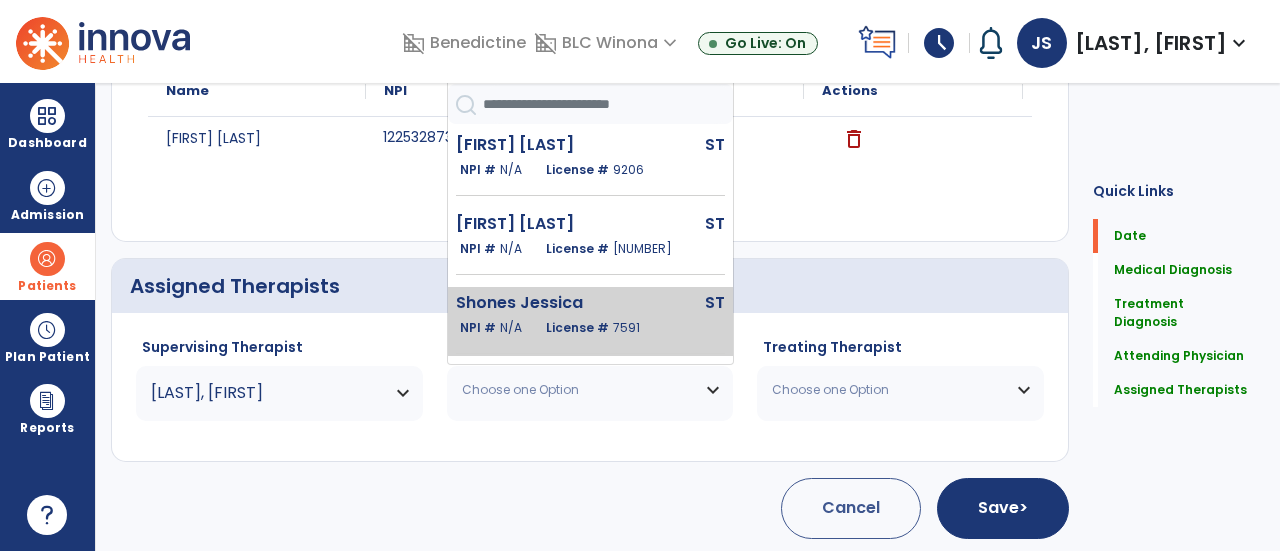 click on "[FIRST] [LAST] ST NPI # N/A License # 7591" 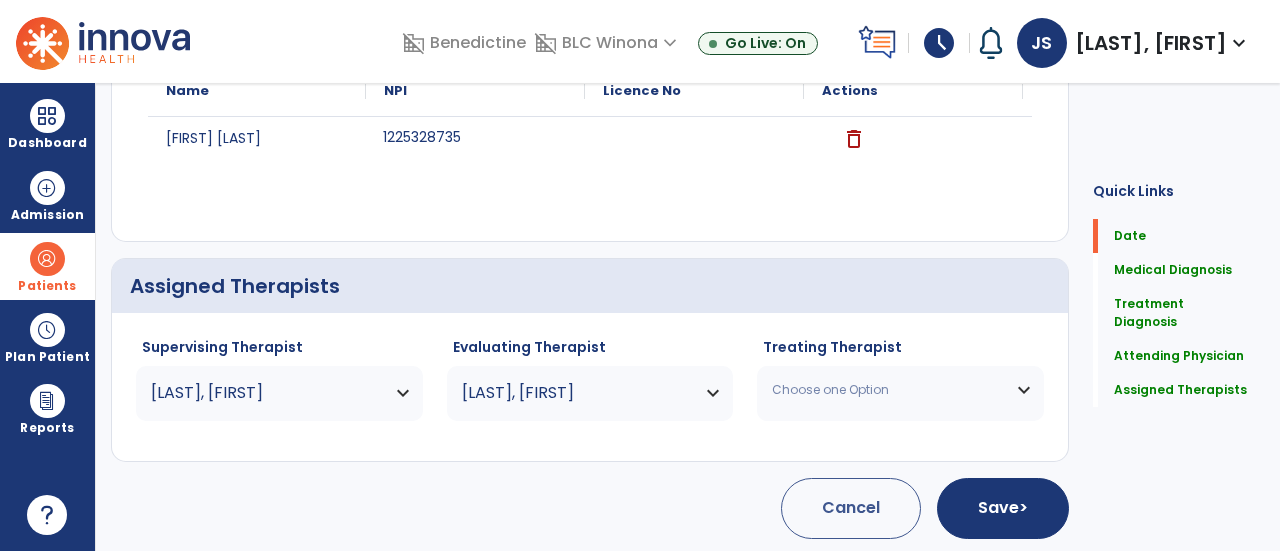 click on "Choose one Option" at bounding box center (888, 390) 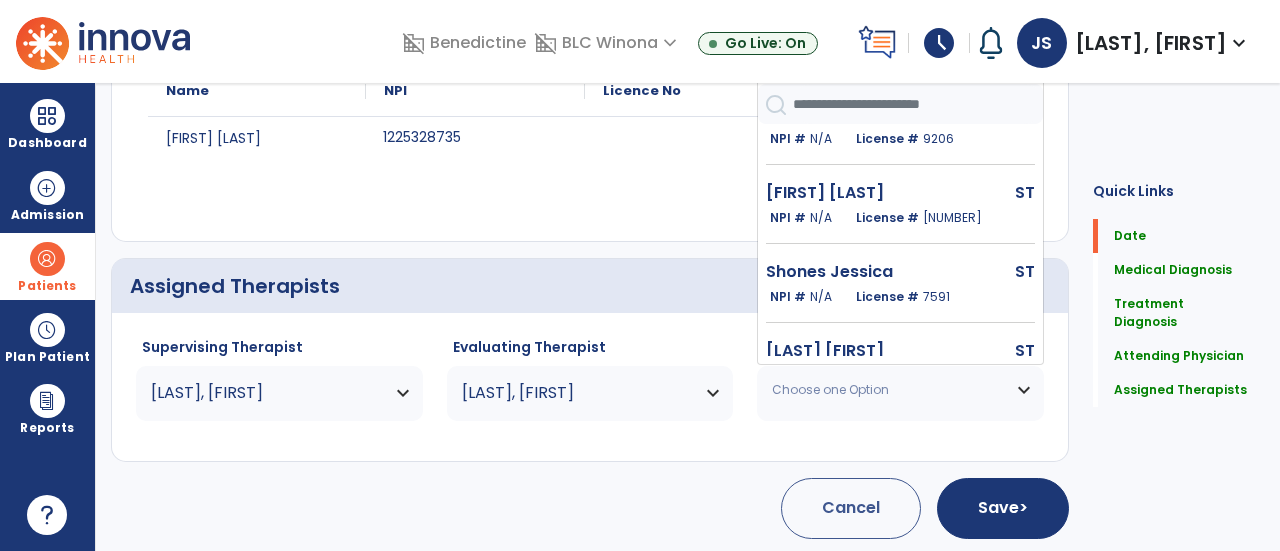 scroll, scrollTop: 193, scrollLeft: 0, axis: vertical 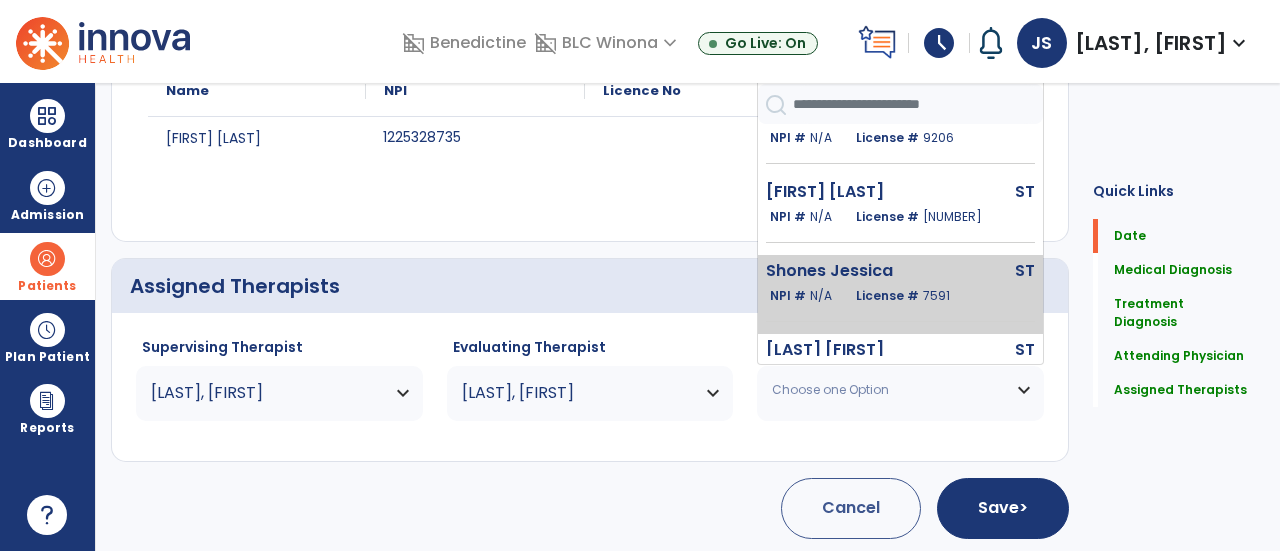 click on "ST" 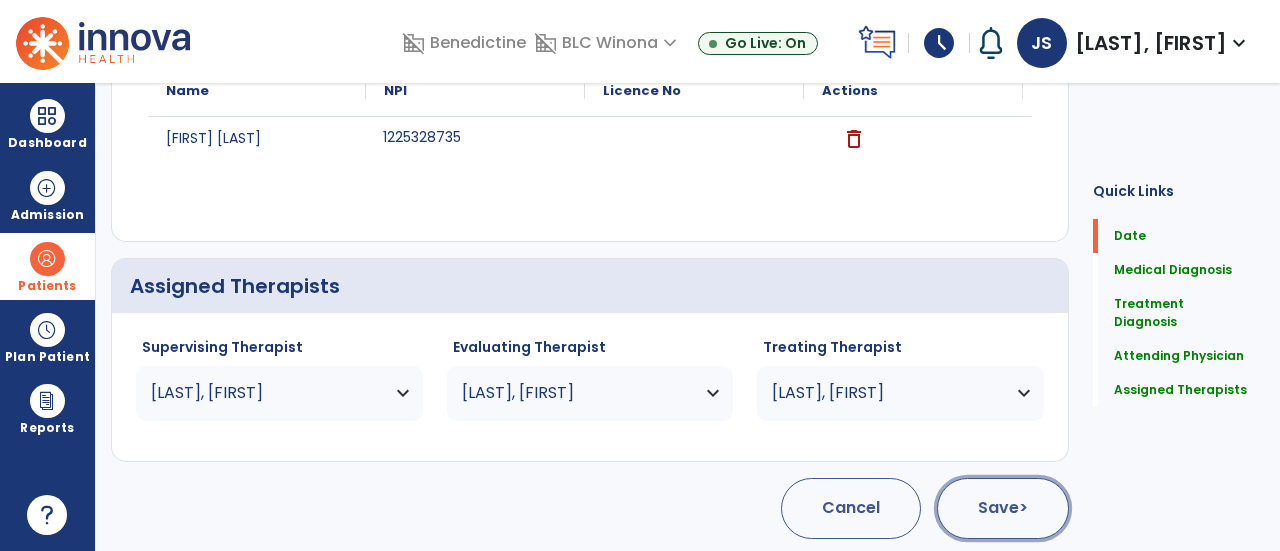 click on "Save  >" 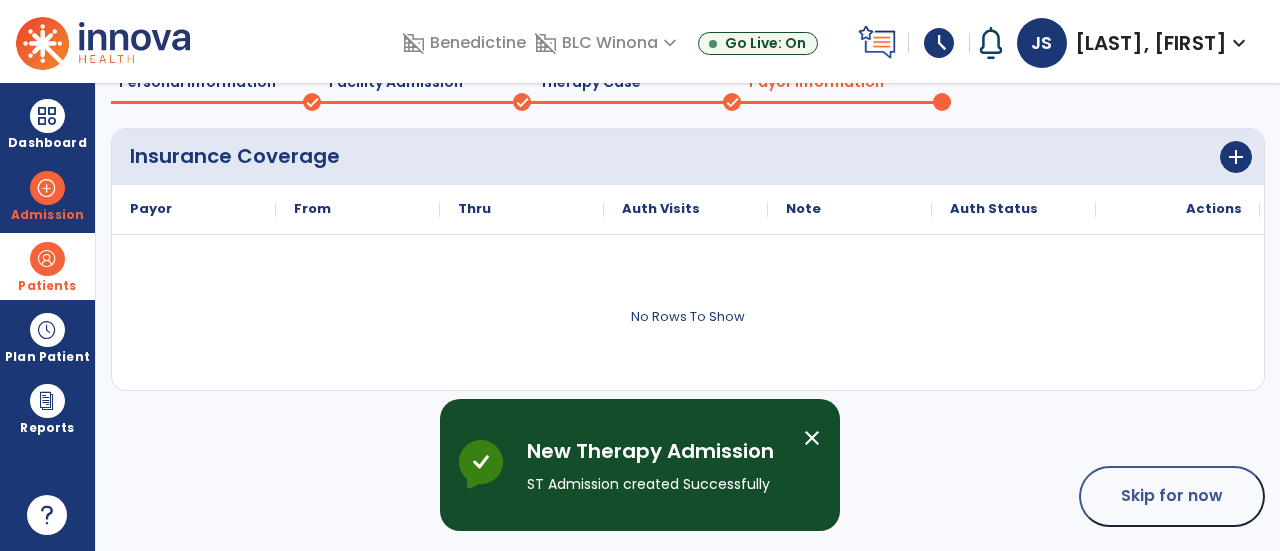 scroll, scrollTop: 181, scrollLeft: 0, axis: vertical 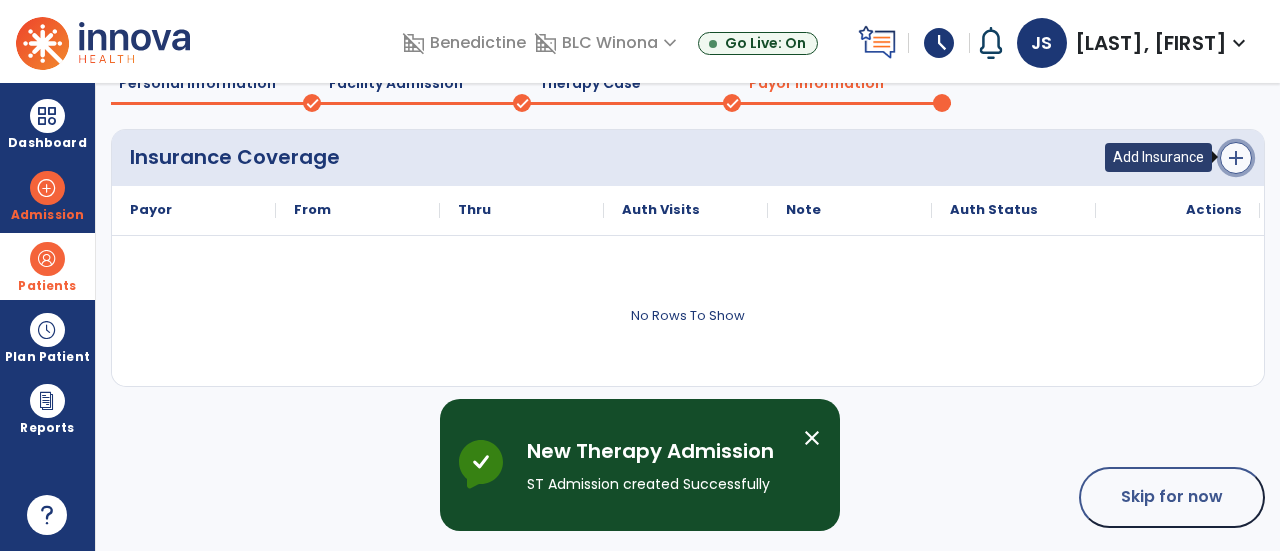 click on "add" 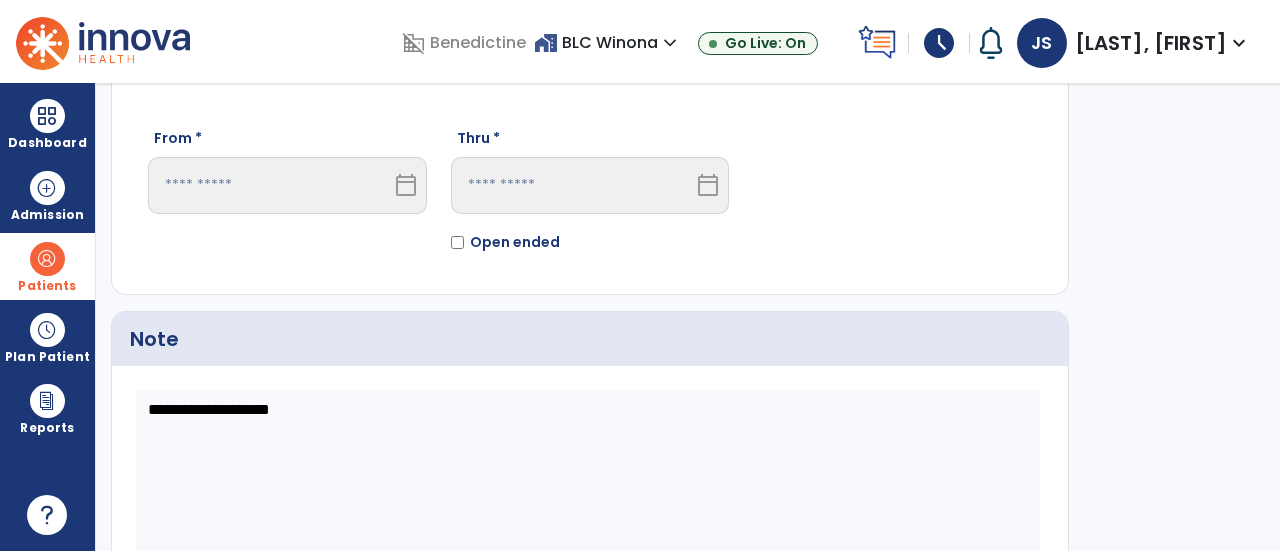 click on "calendar_today" at bounding box center (406, 185) 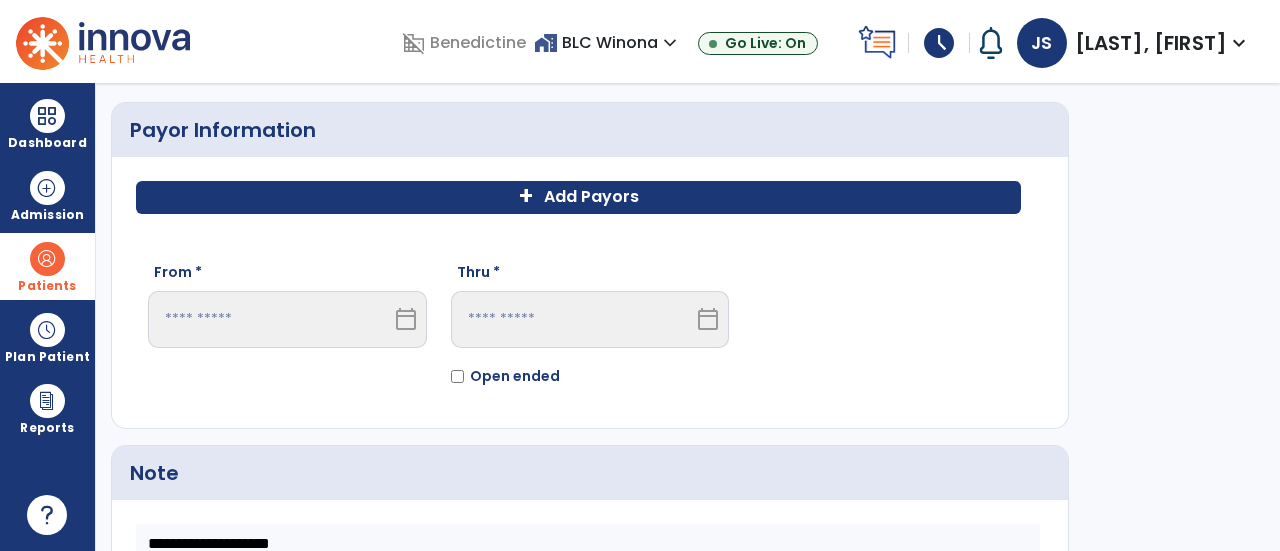 scroll, scrollTop: 39, scrollLeft: 0, axis: vertical 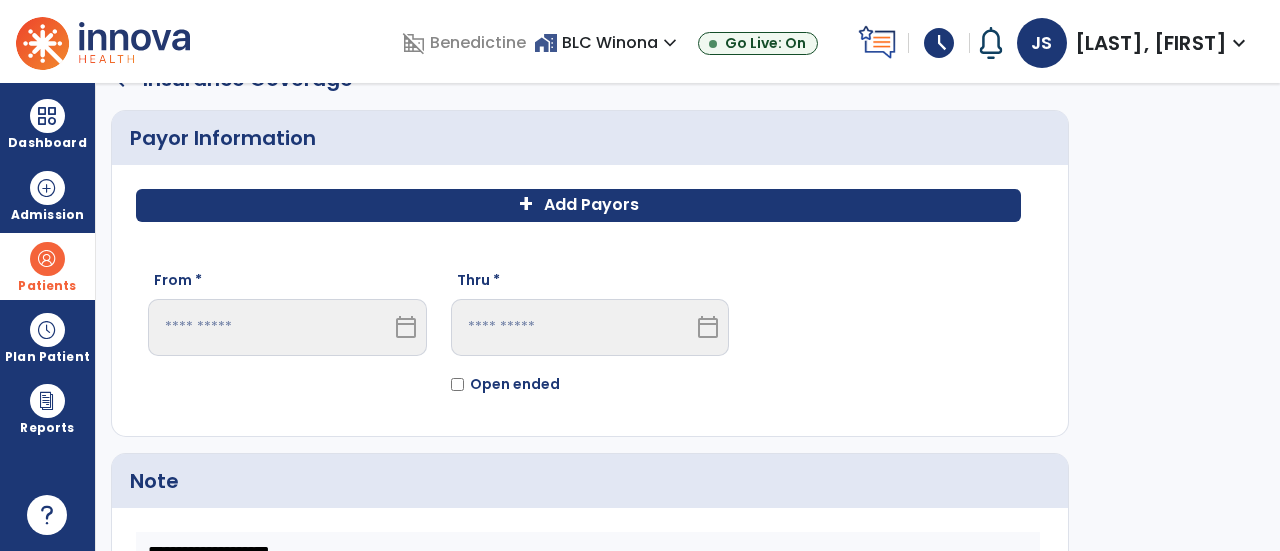 click on "+" 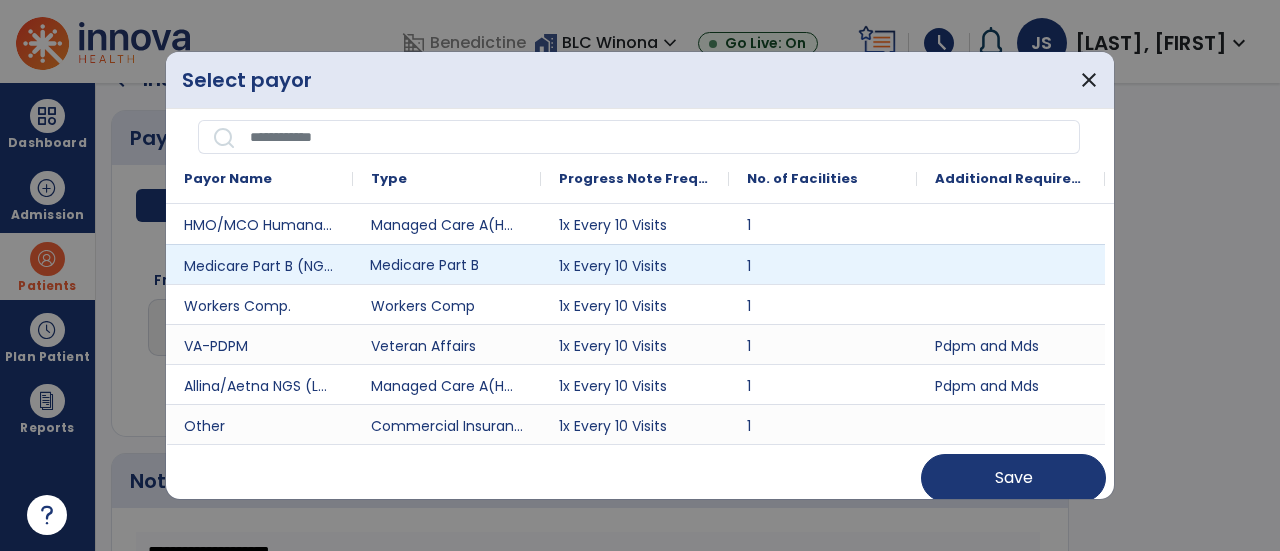 click on "Medicare Part B" at bounding box center (447, 264) 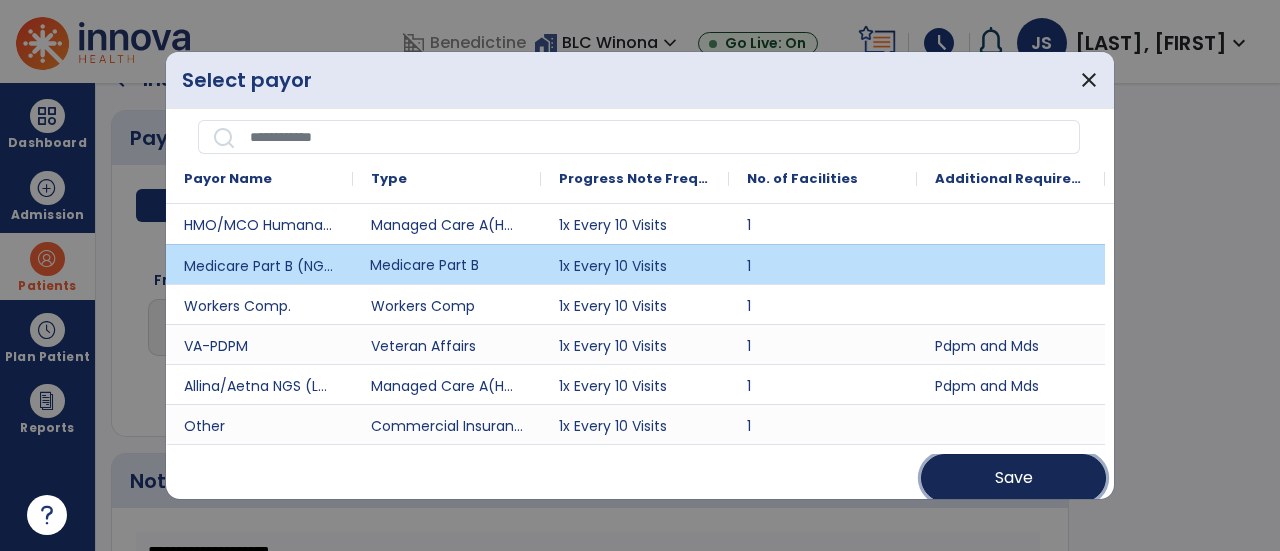 click on "Save" at bounding box center (1013, 478) 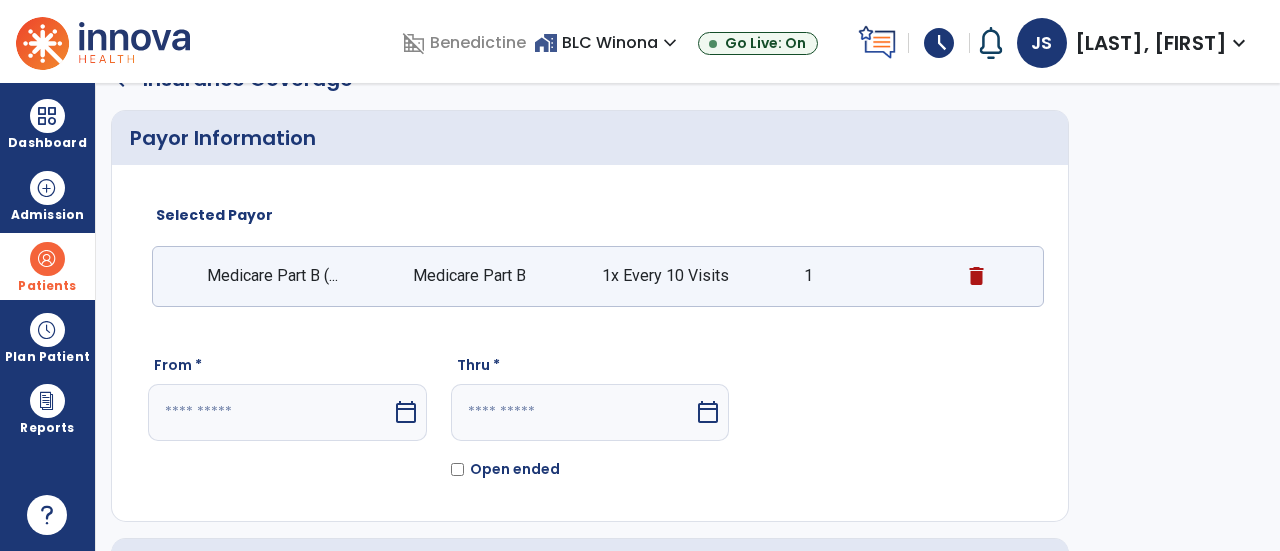 click on "calendar_today" at bounding box center (406, 412) 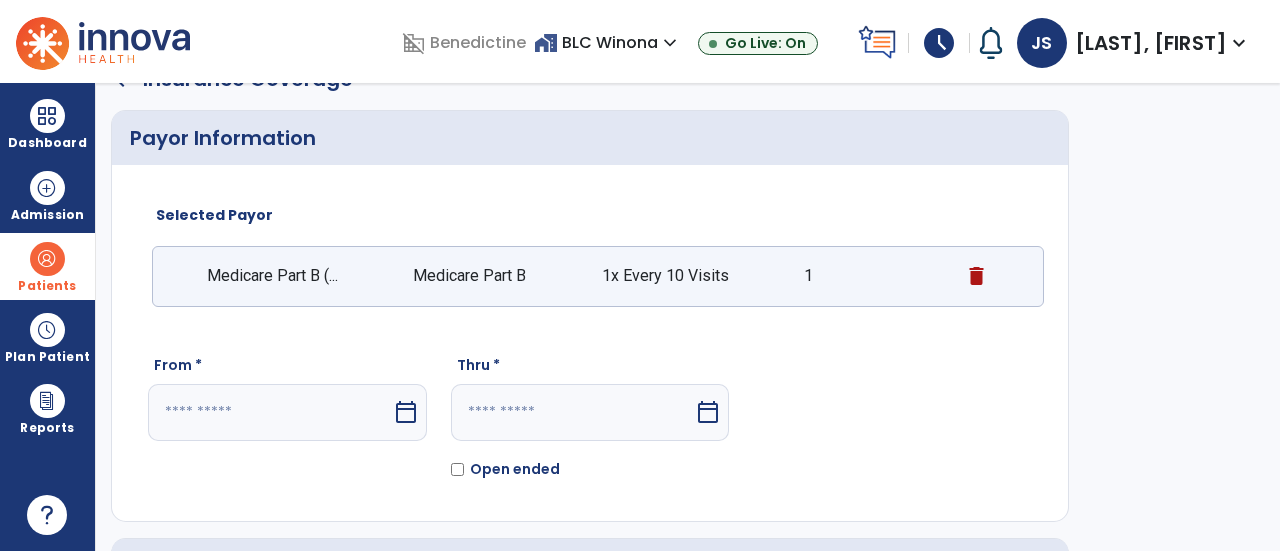 scroll, scrollTop: 300, scrollLeft: 0, axis: vertical 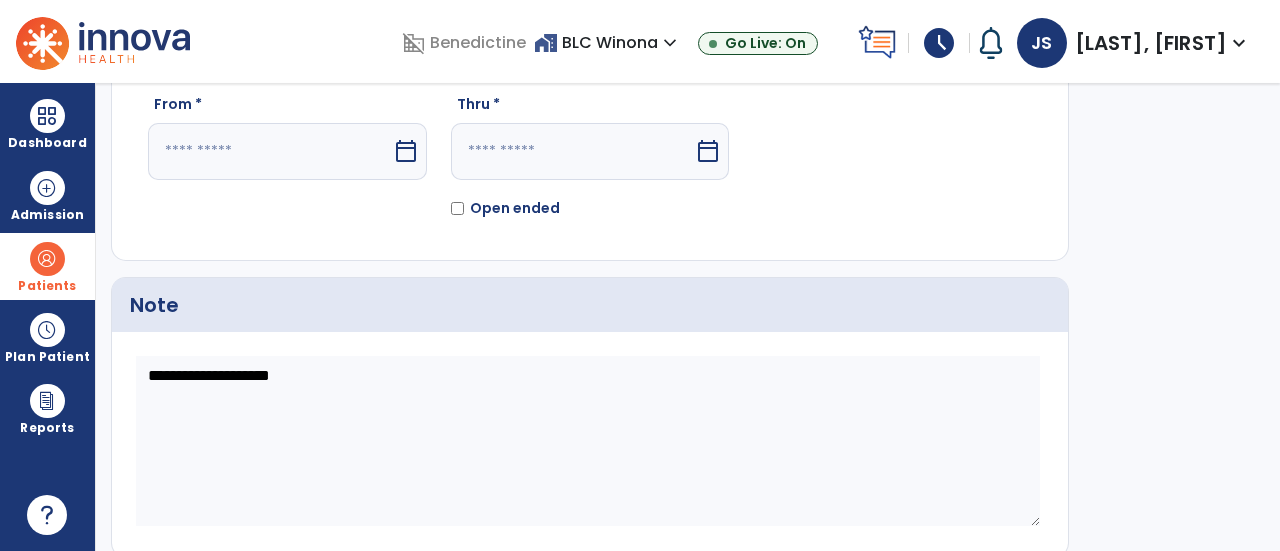 select on "*" 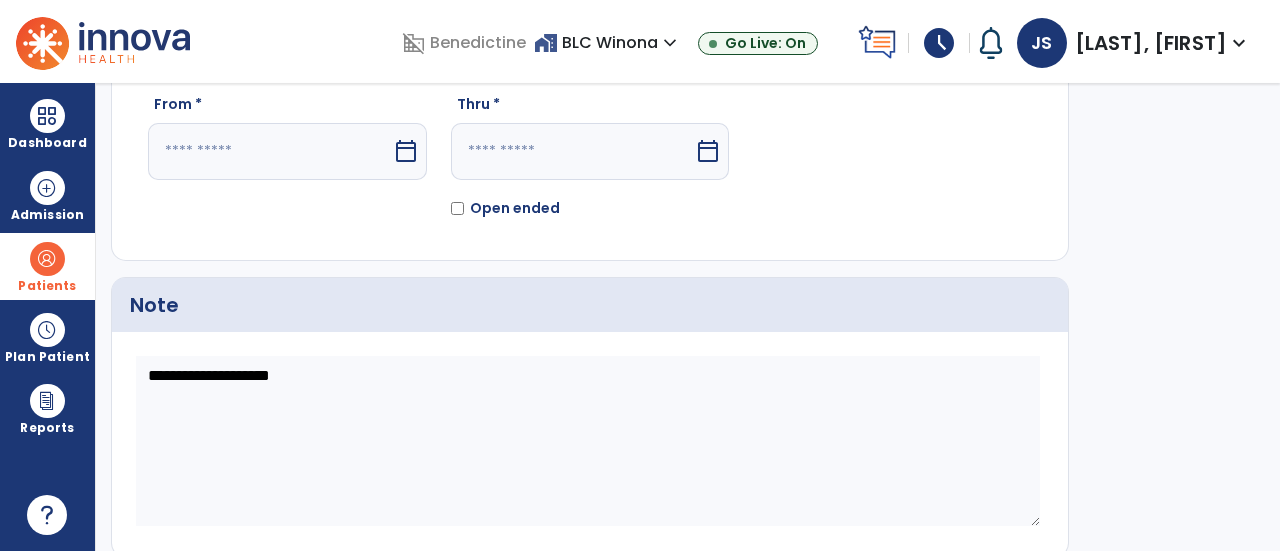 select on "****" 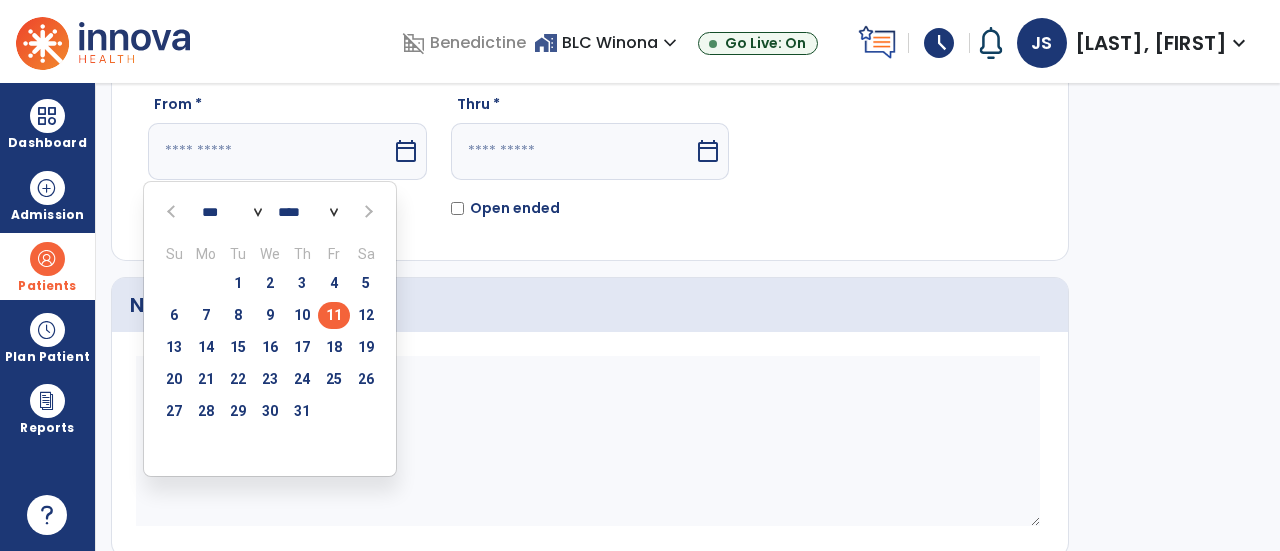 click on "11" at bounding box center (334, 315) 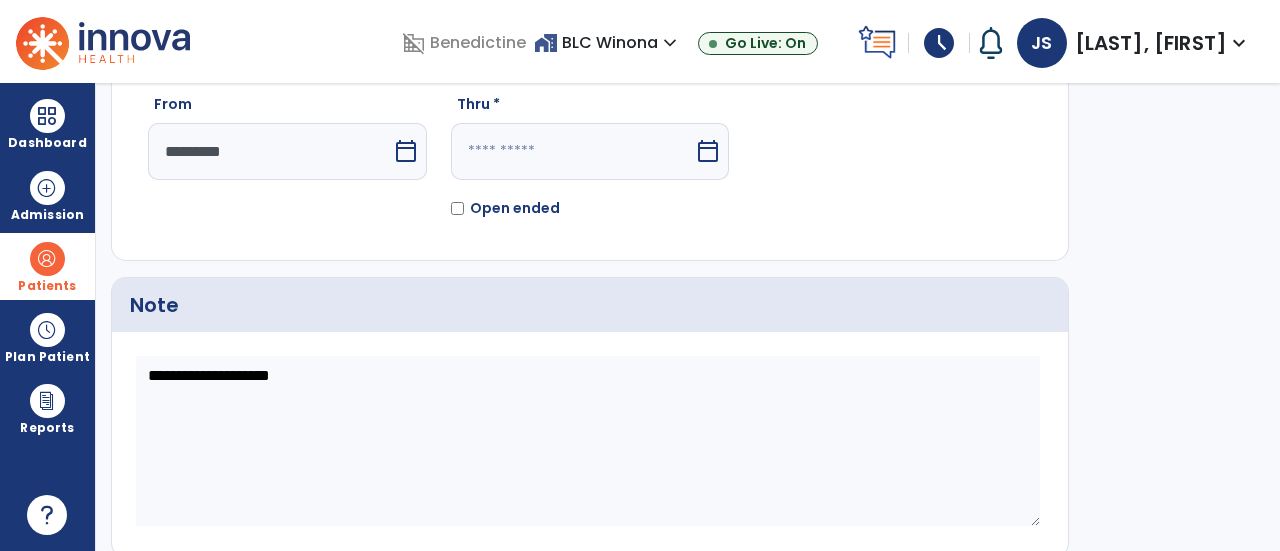 click at bounding box center (573, 151) 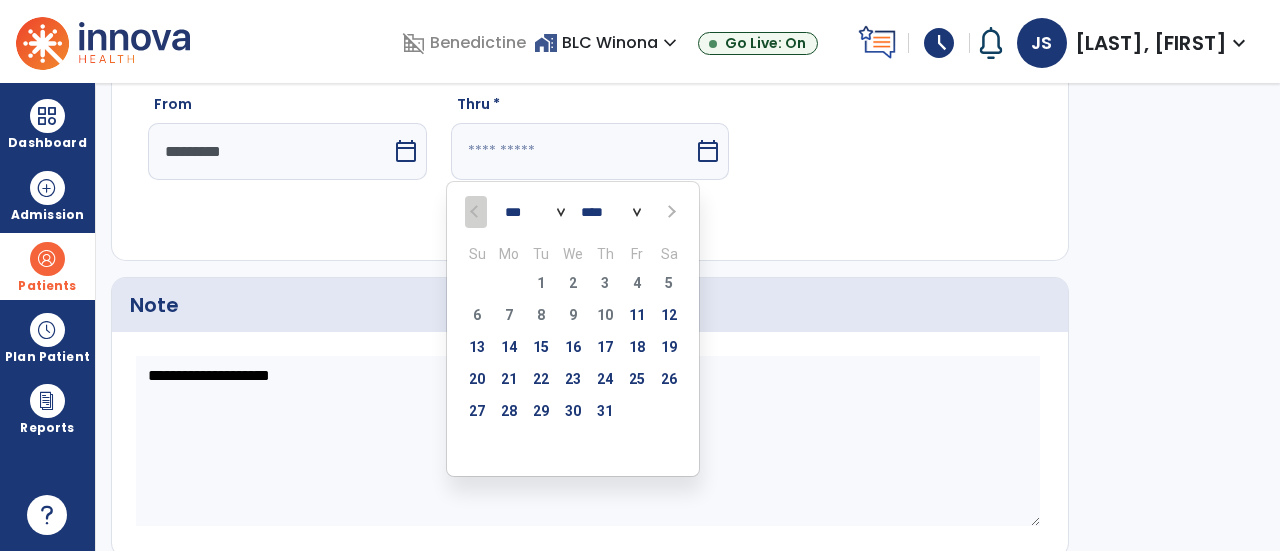 click on "From  *********  calendar_today" 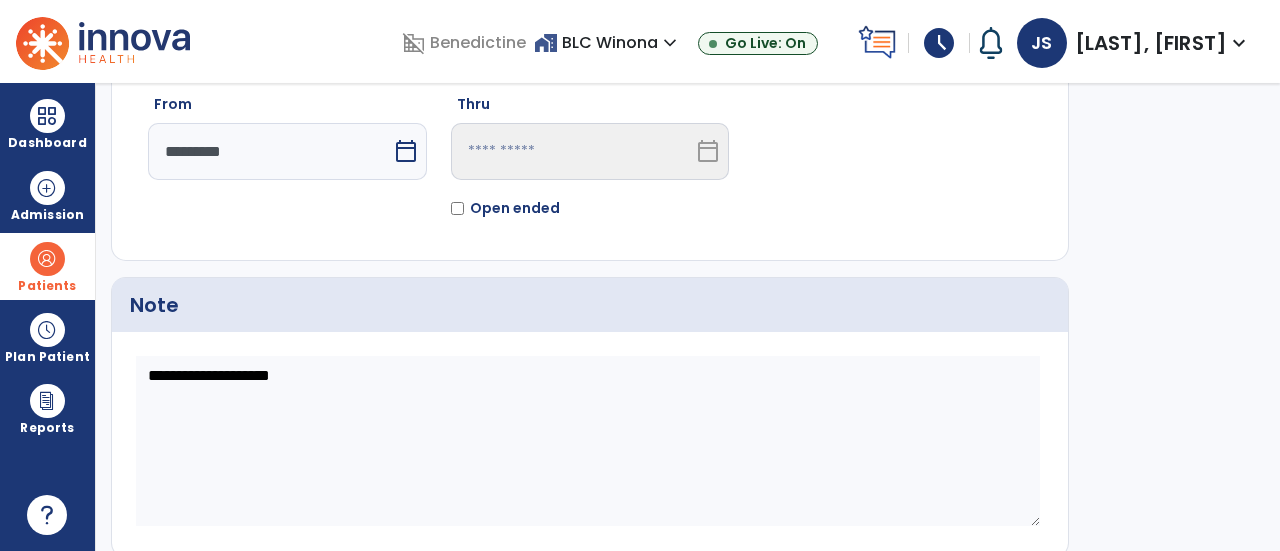 scroll, scrollTop: 347, scrollLeft: 0, axis: vertical 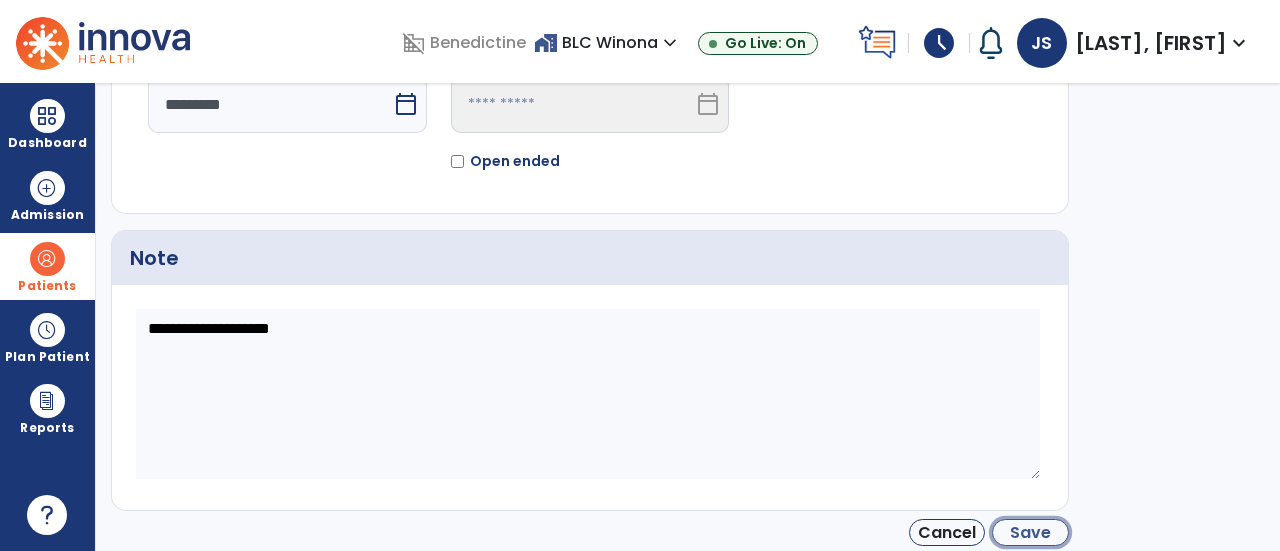 click on "Save" 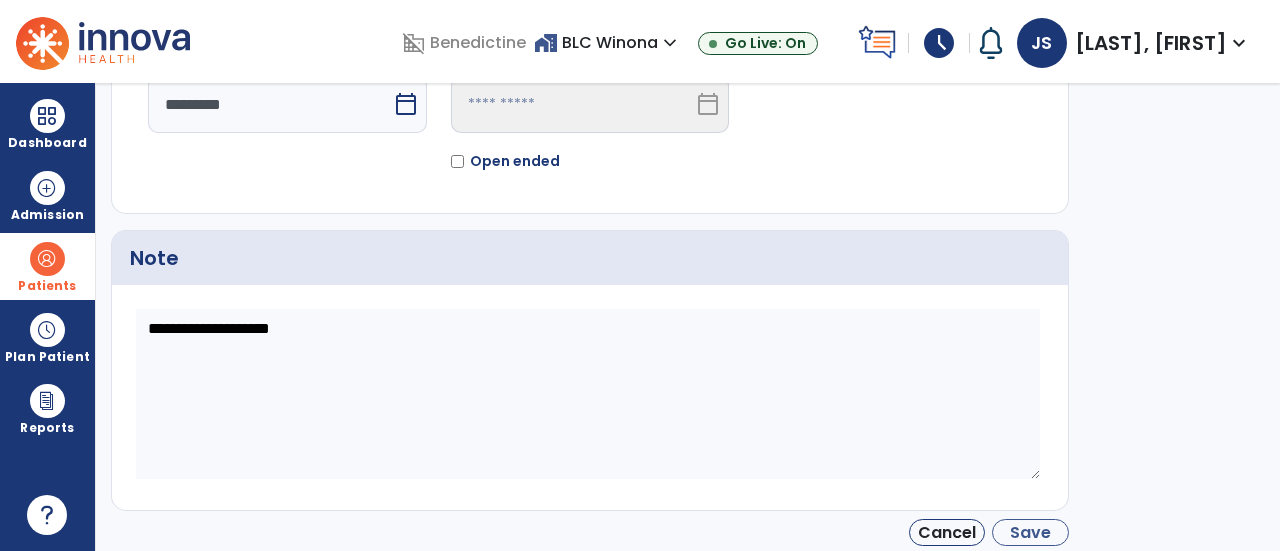 type on "*********" 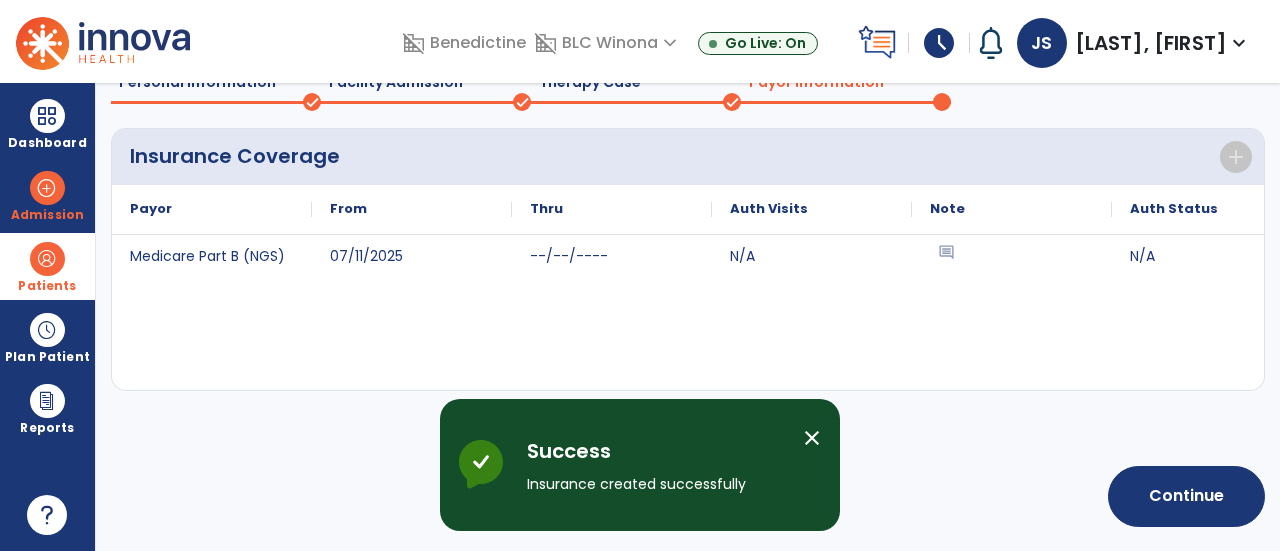 scroll, scrollTop: 181, scrollLeft: 0, axis: vertical 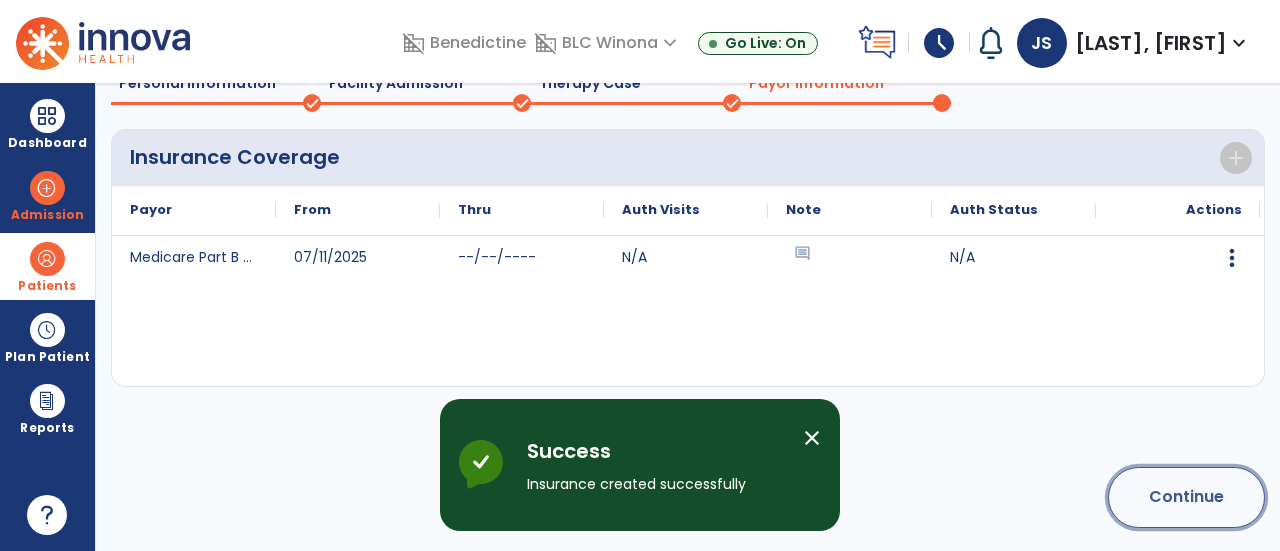 click on "Continue" 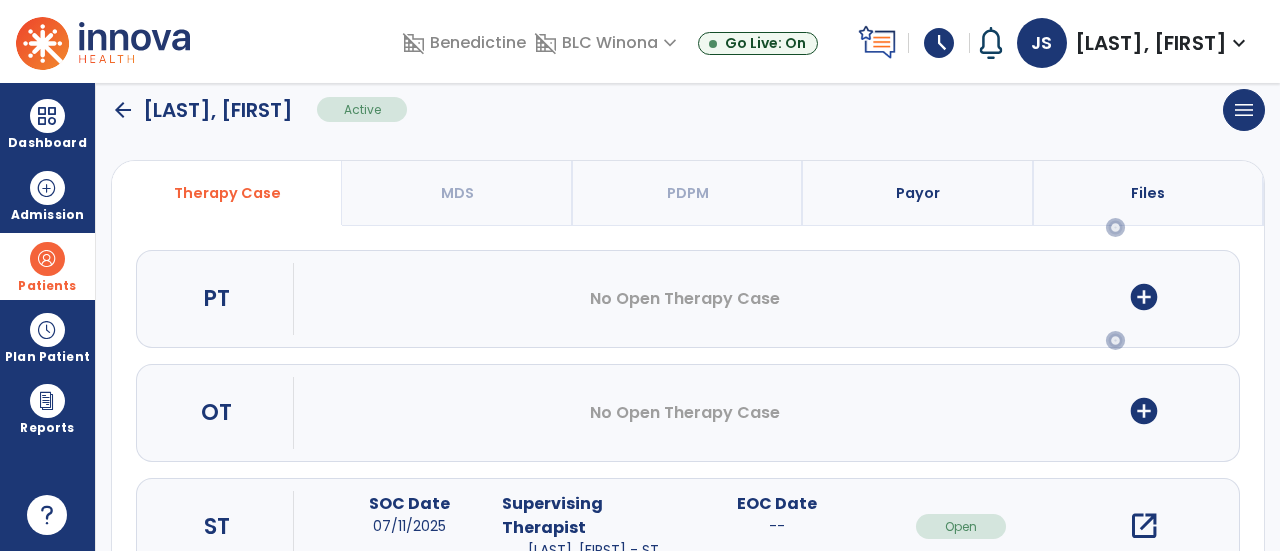scroll, scrollTop: 250, scrollLeft: 0, axis: vertical 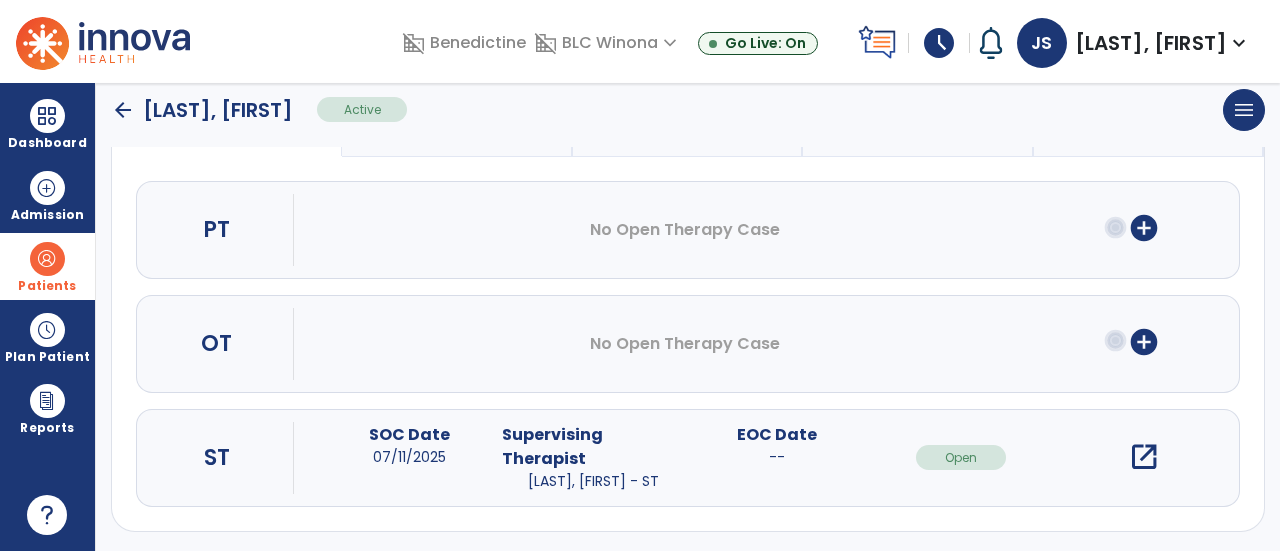 click on "open_in_new" at bounding box center (1144, 457) 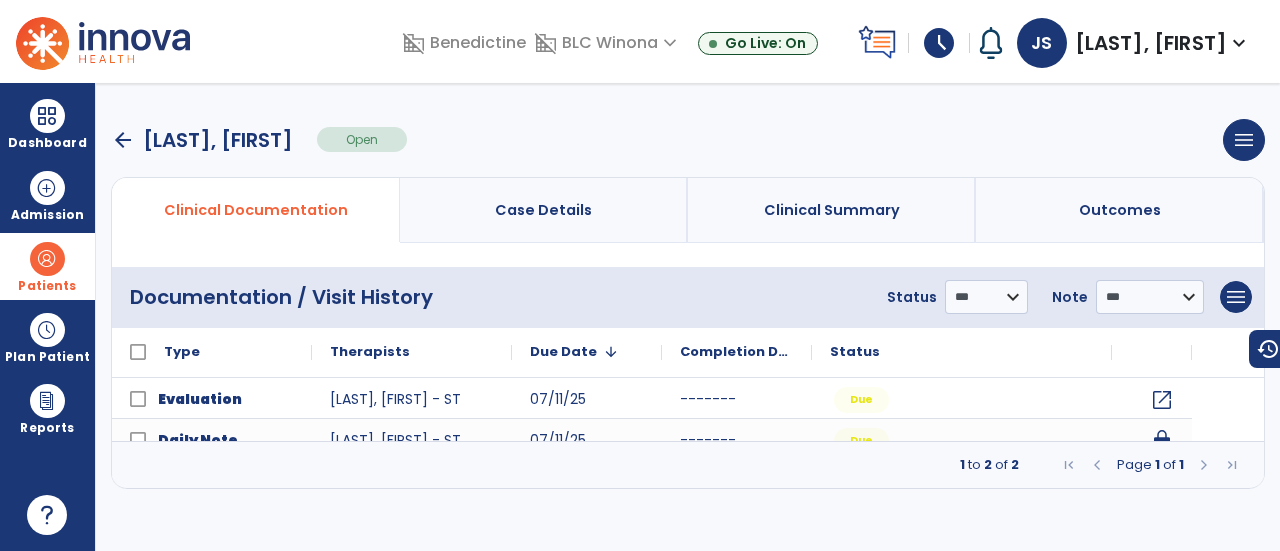 scroll, scrollTop: 0, scrollLeft: 0, axis: both 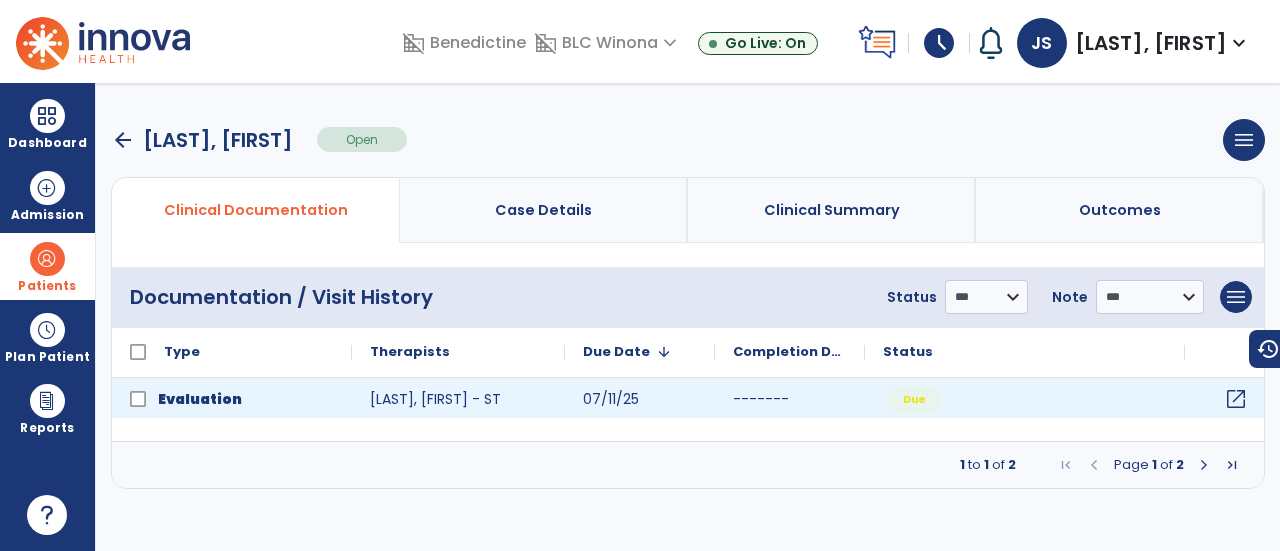 click on "open_in_new" 